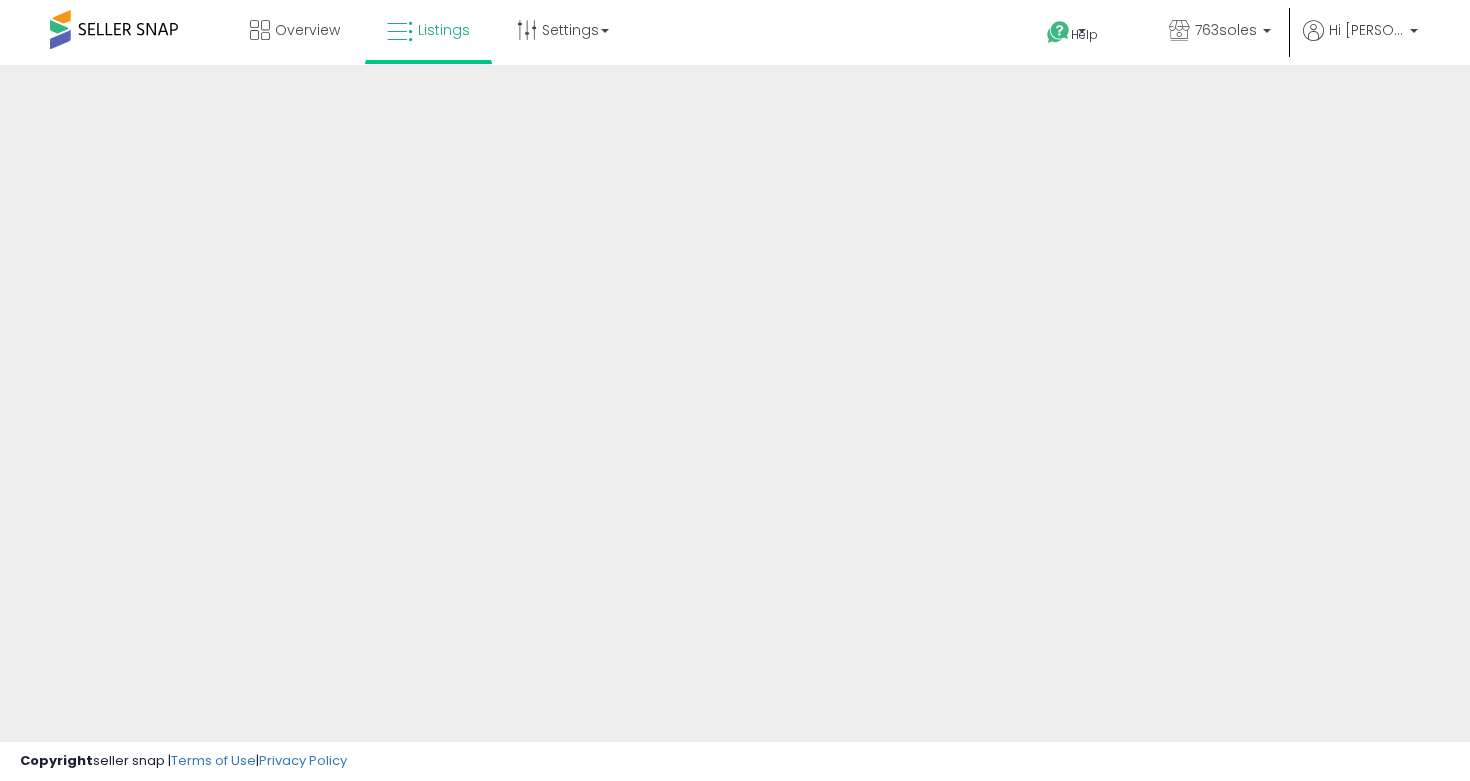scroll, scrollTop: 0, scrollLeft: 0, axis: both 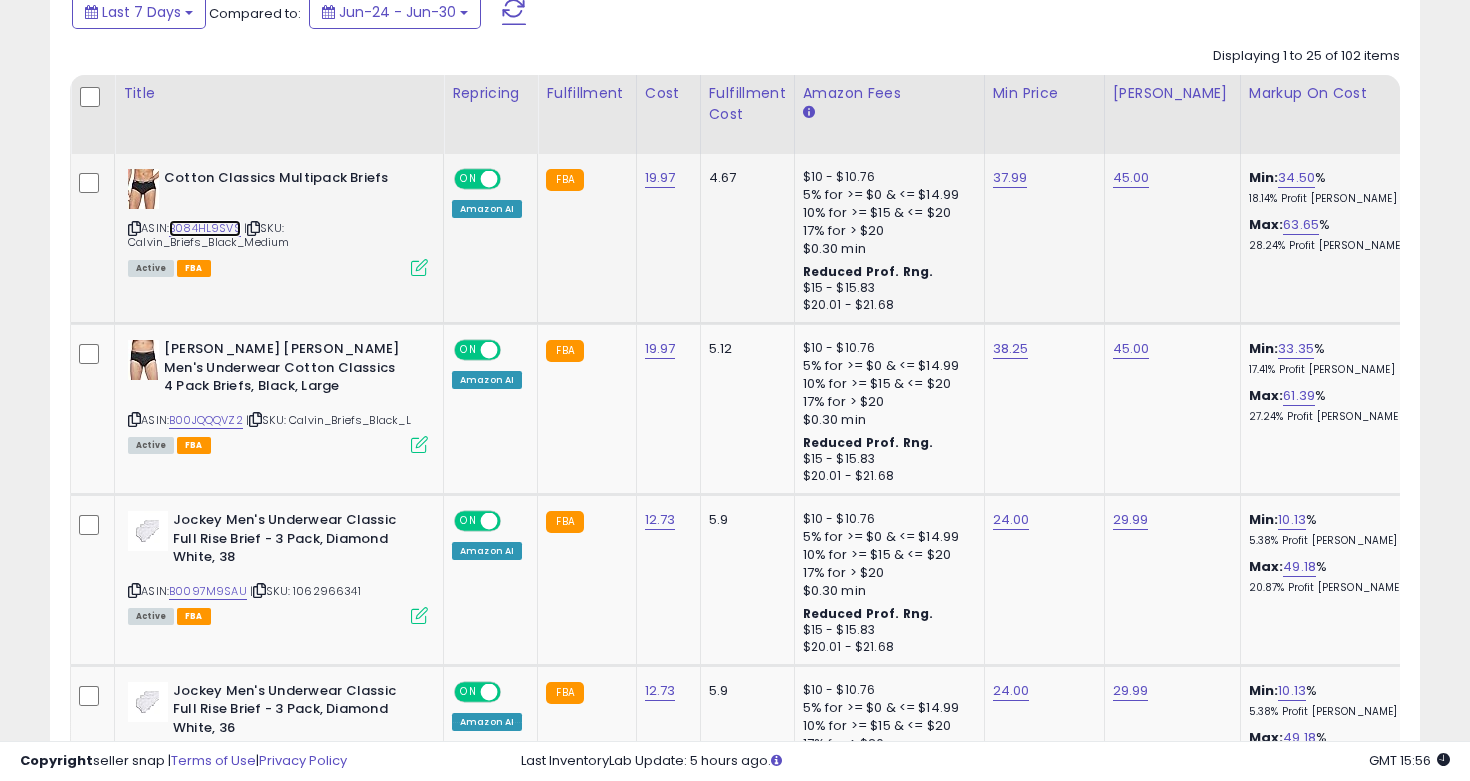 click on "B084HL9SVS" at bounding box center [205, 228] 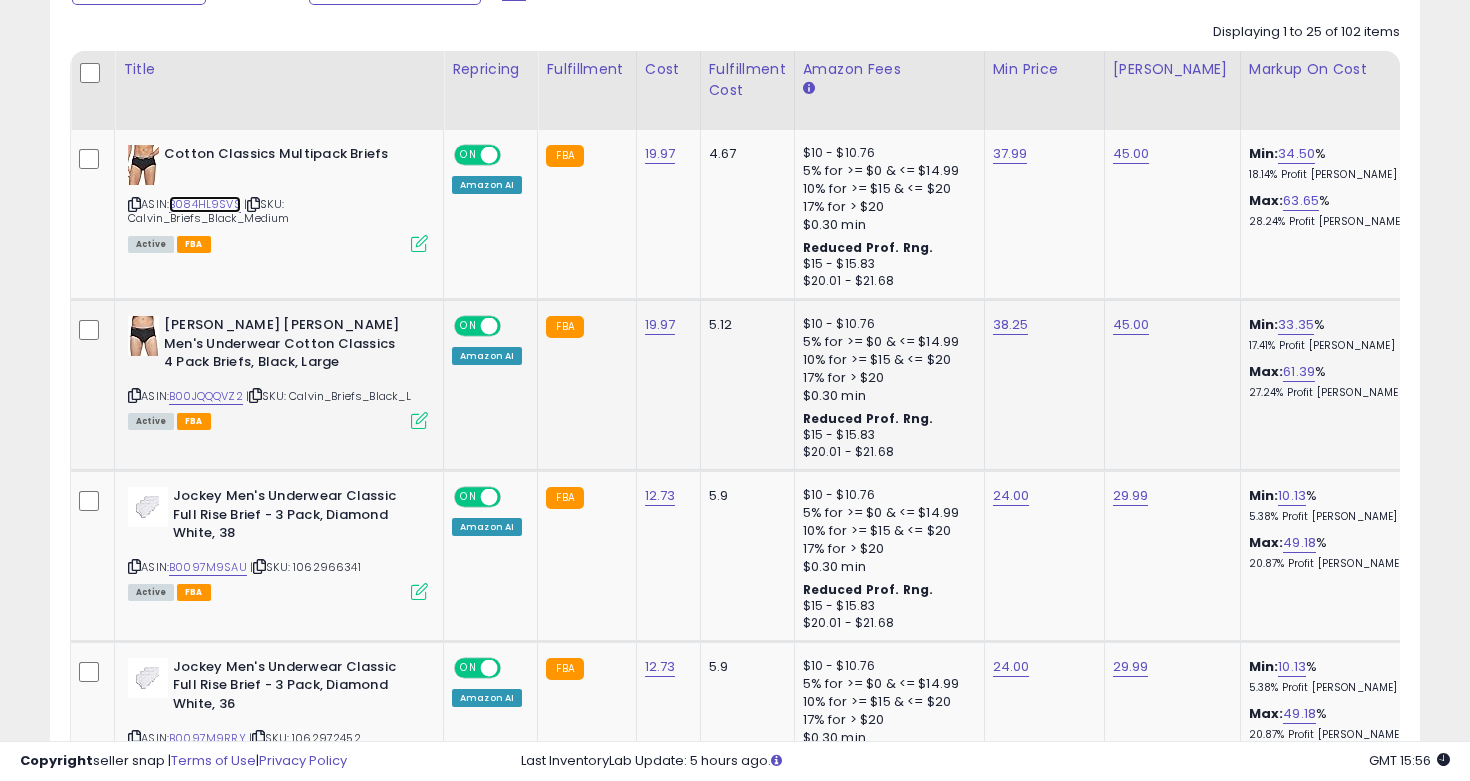 scroll, scrollTop: 921, scrollLeft: 0, axis: vertical 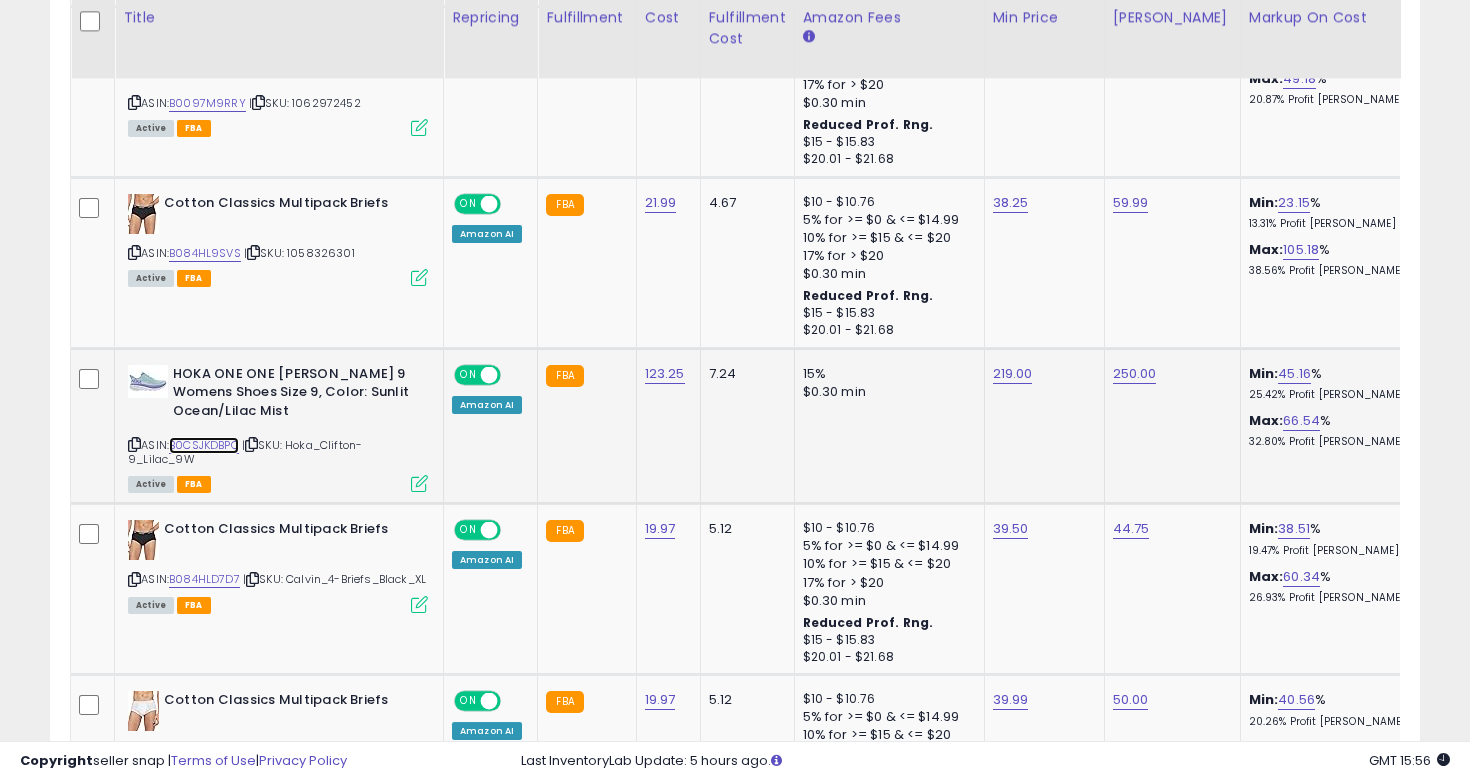 click on "B0CSJKDBPC" at bounding box center [204, 445] 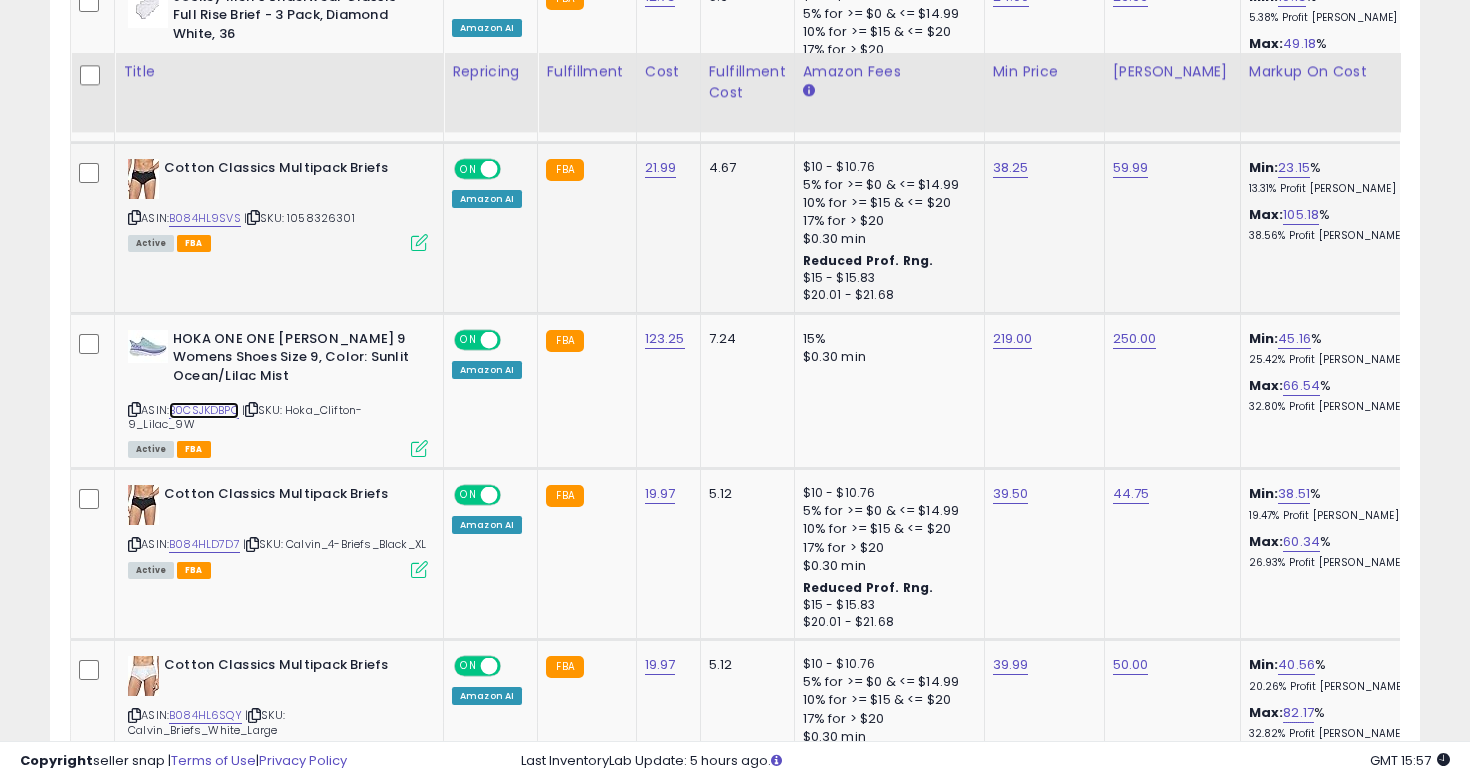 scroll, scrollTop: 1645, scrollLeft: 0, axis: vertical 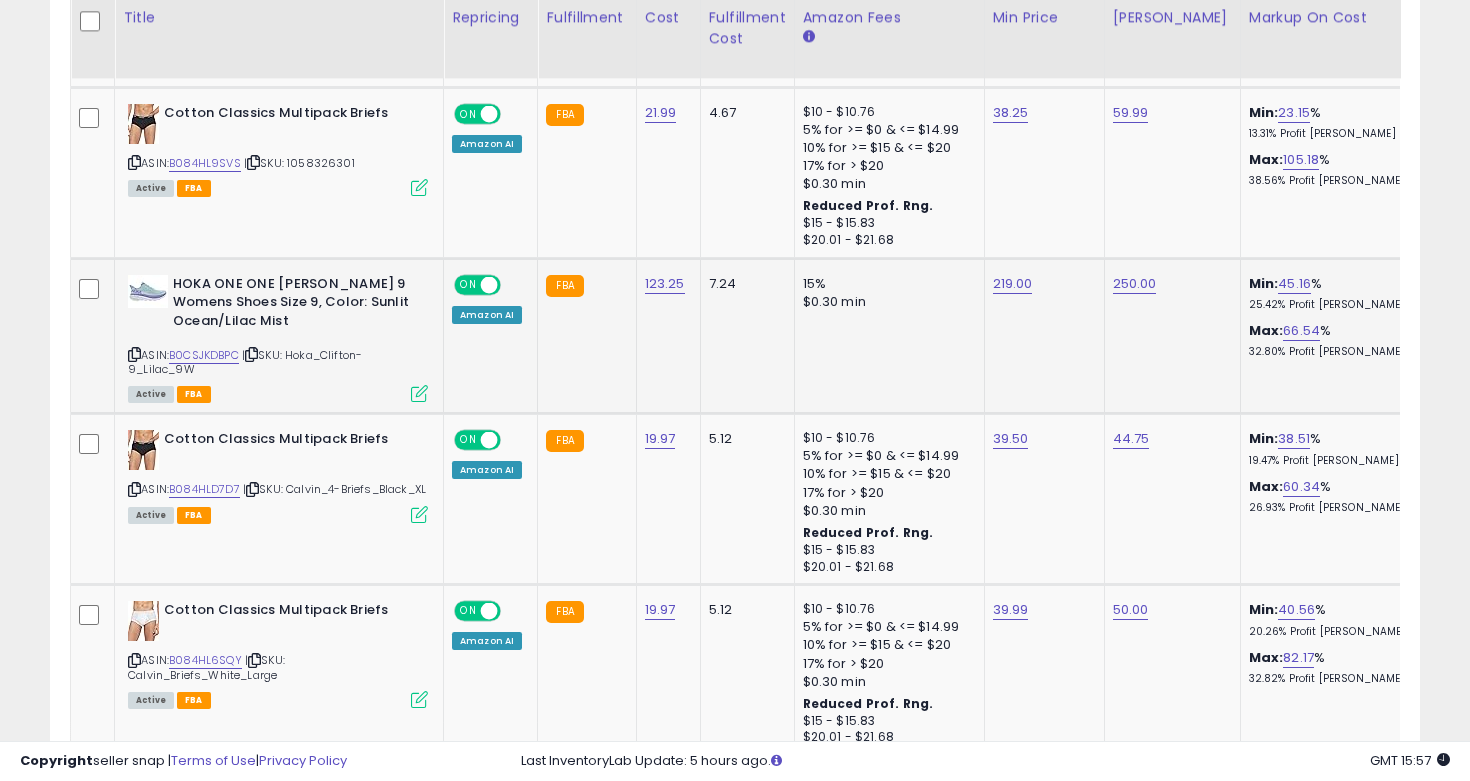 click on "219.00" 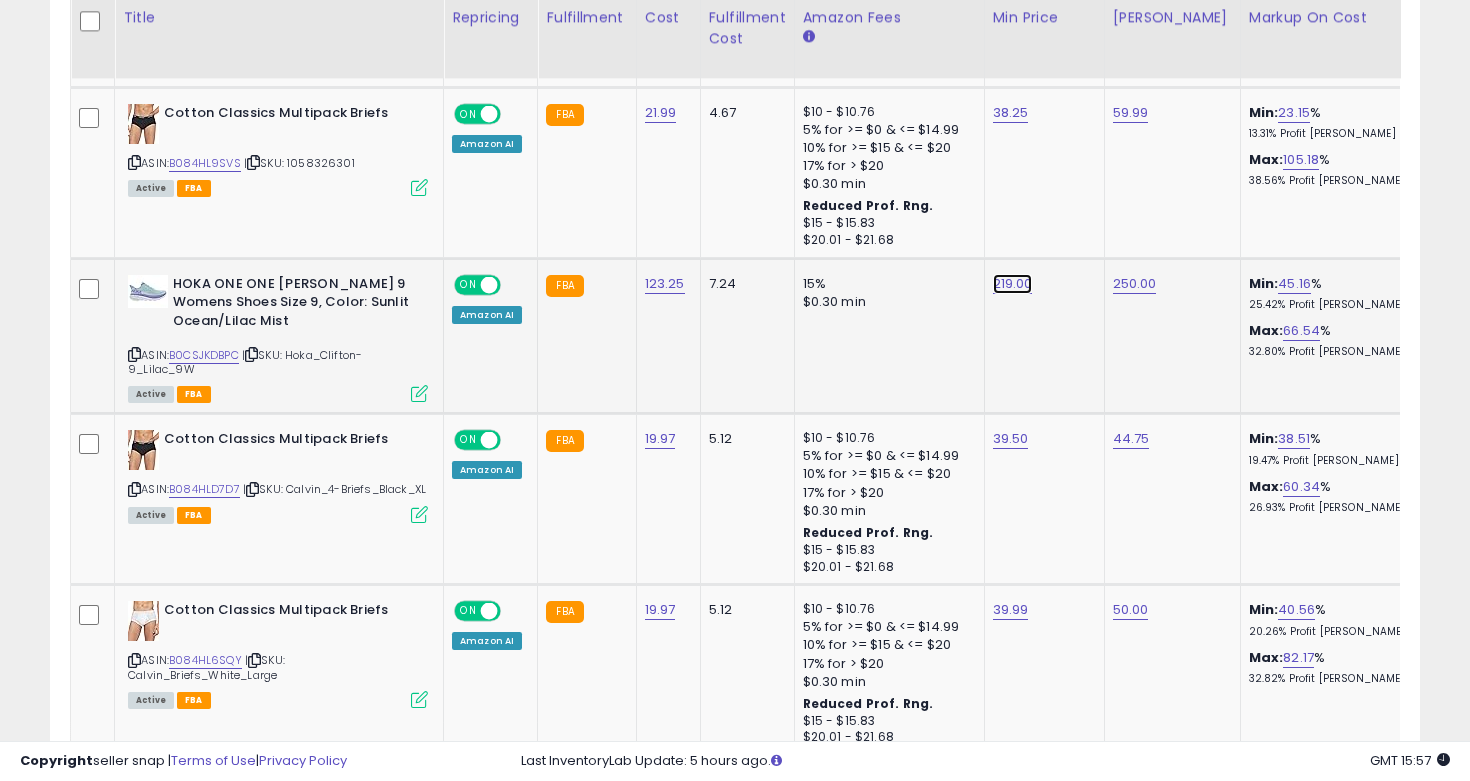 click on "219.00" at bounding box center (1010, -571) 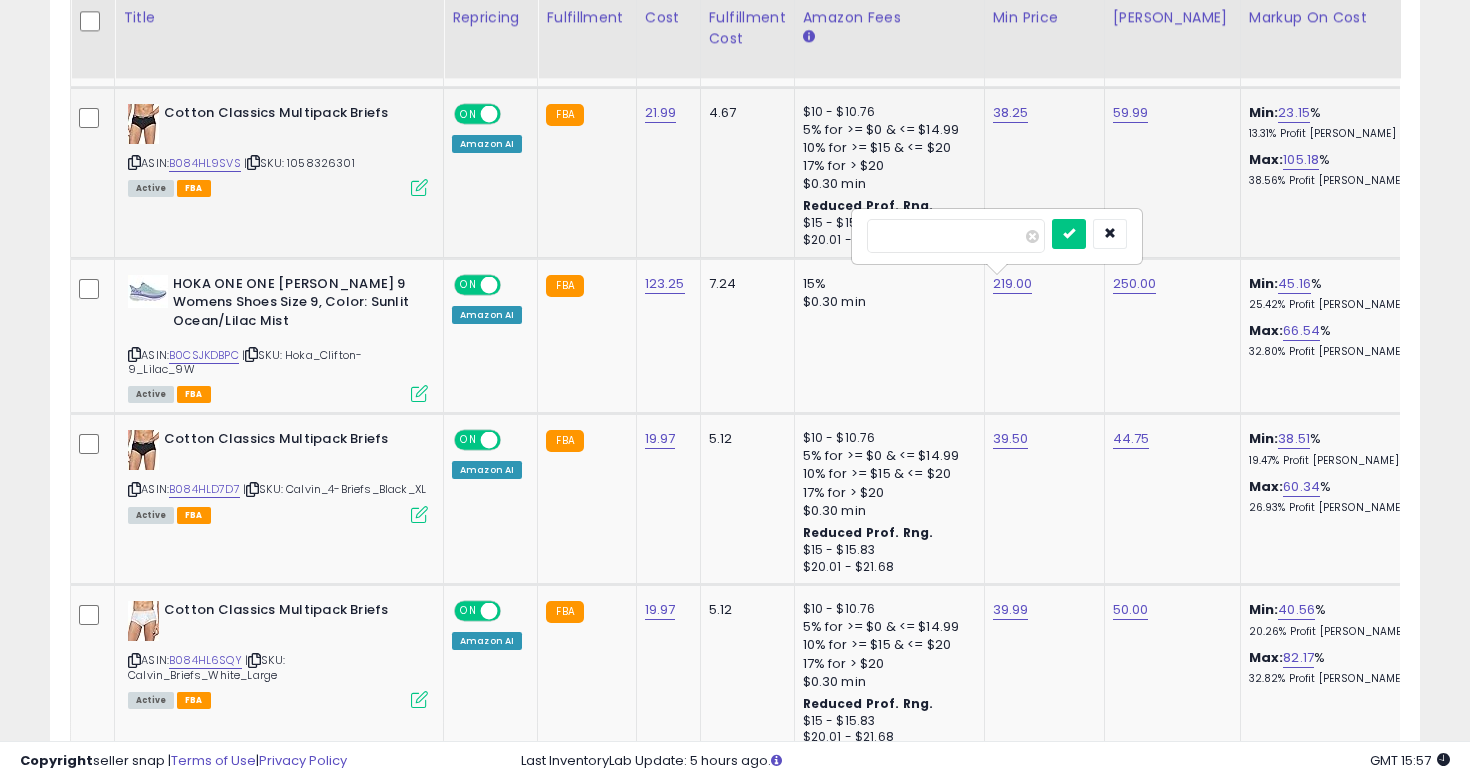 drag, startPoint x: 972, startPoint y: 250, endPoint x: 789, endPoint y: 238, distance: 183.39302 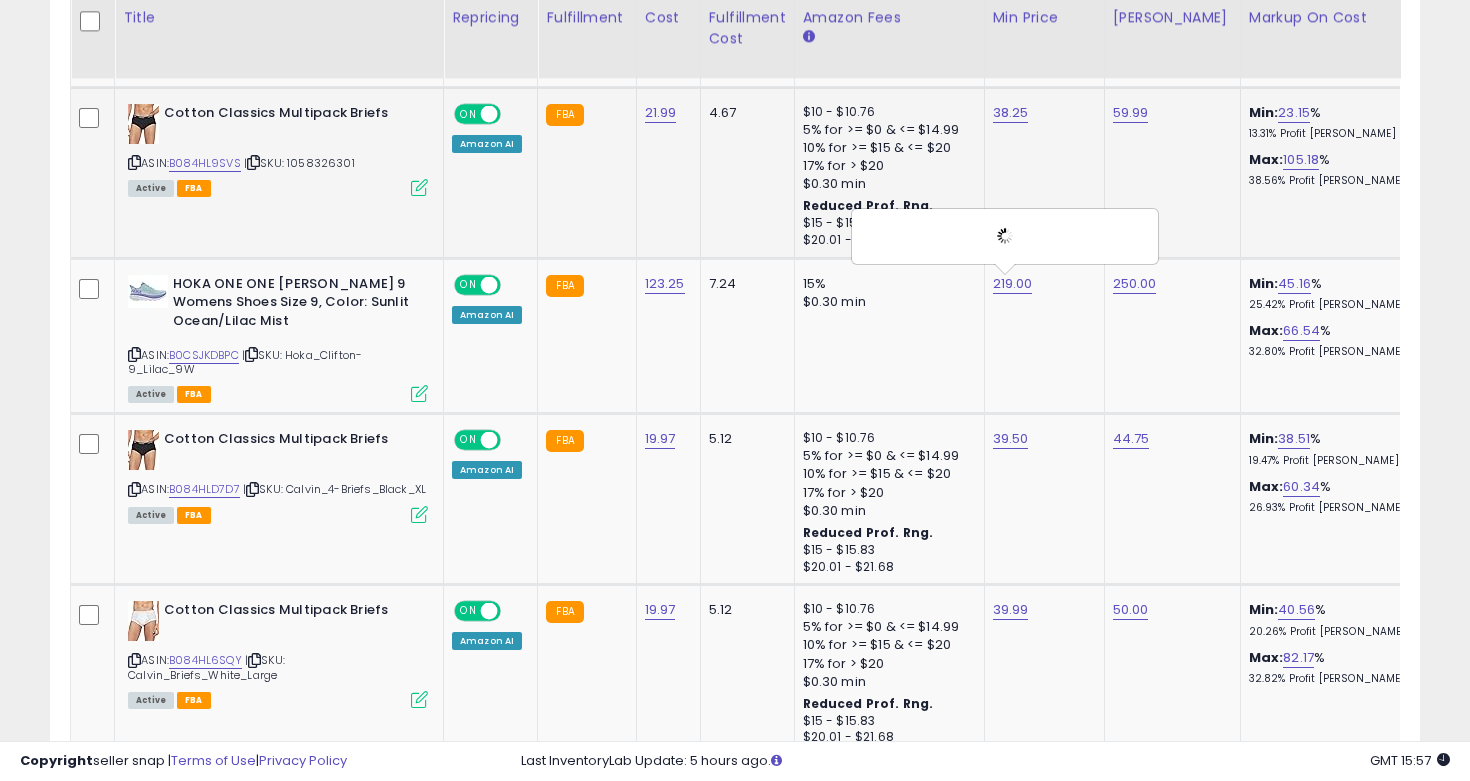 scroll, scrollTop: 1641, scrollLeft: 0, axis: vertical 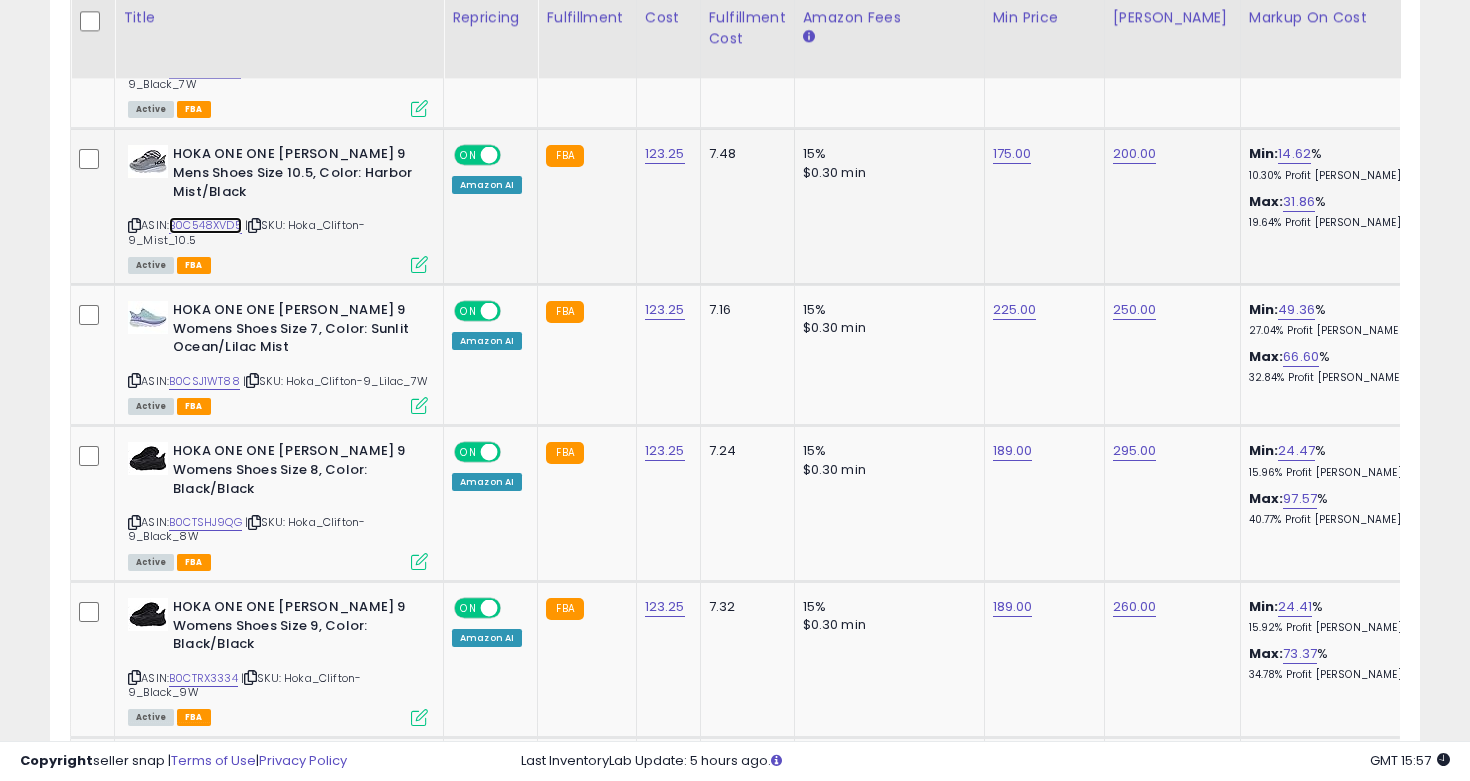 click on "B0C548XVD5" at bounding box center [205, 225] 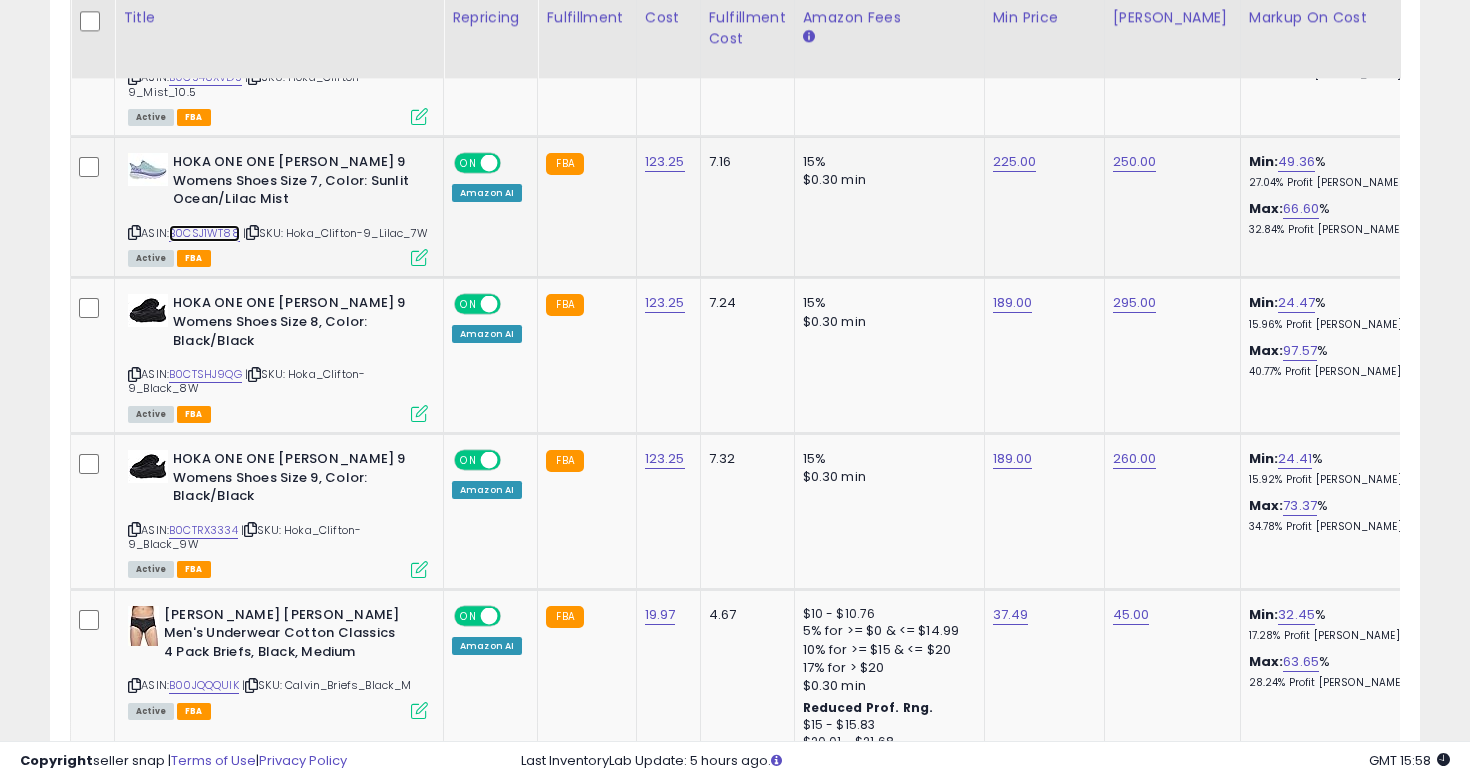 click on "B0CSJ1WT88" at bounding box center (204, 233) 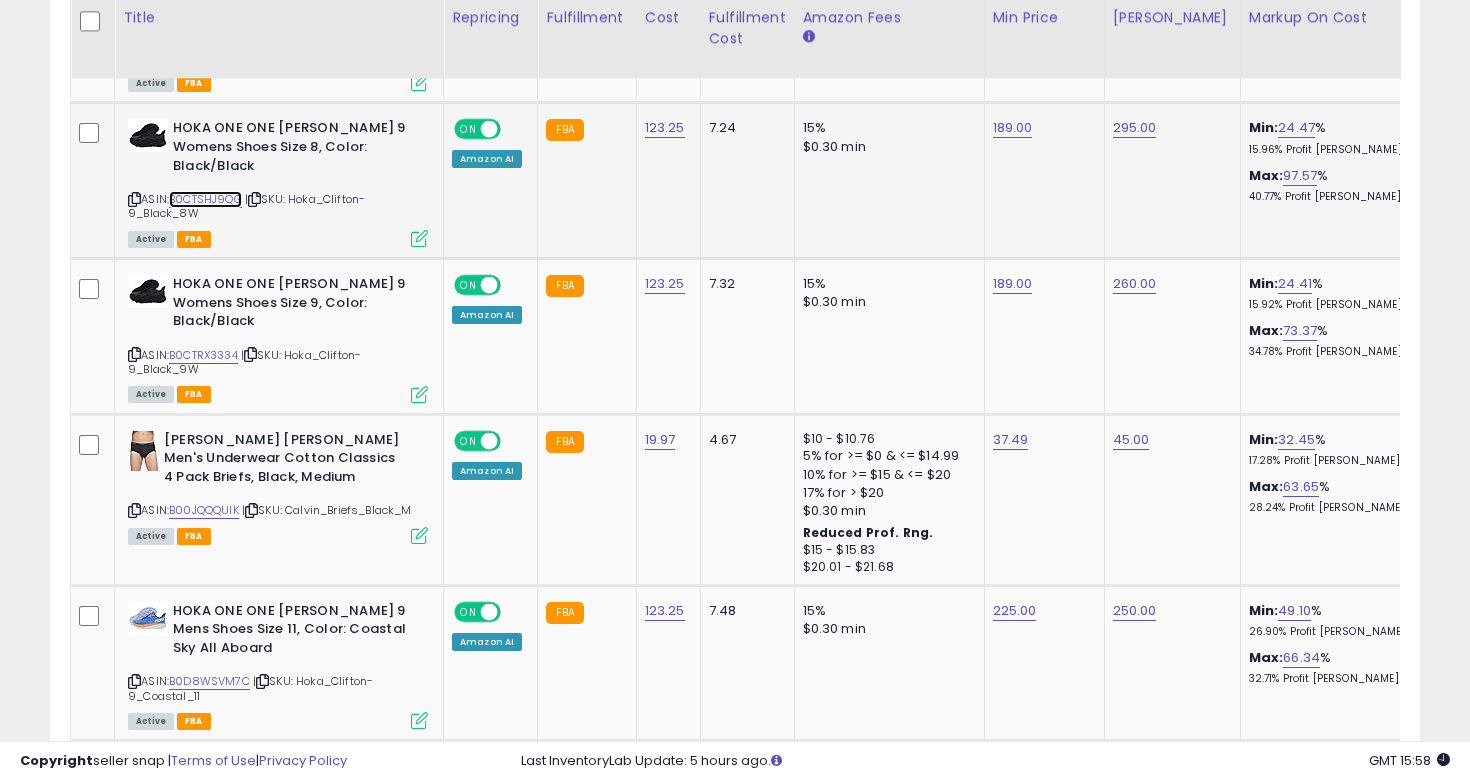click on "B0CTSHJ9QG" at bounding box center [205, 199] 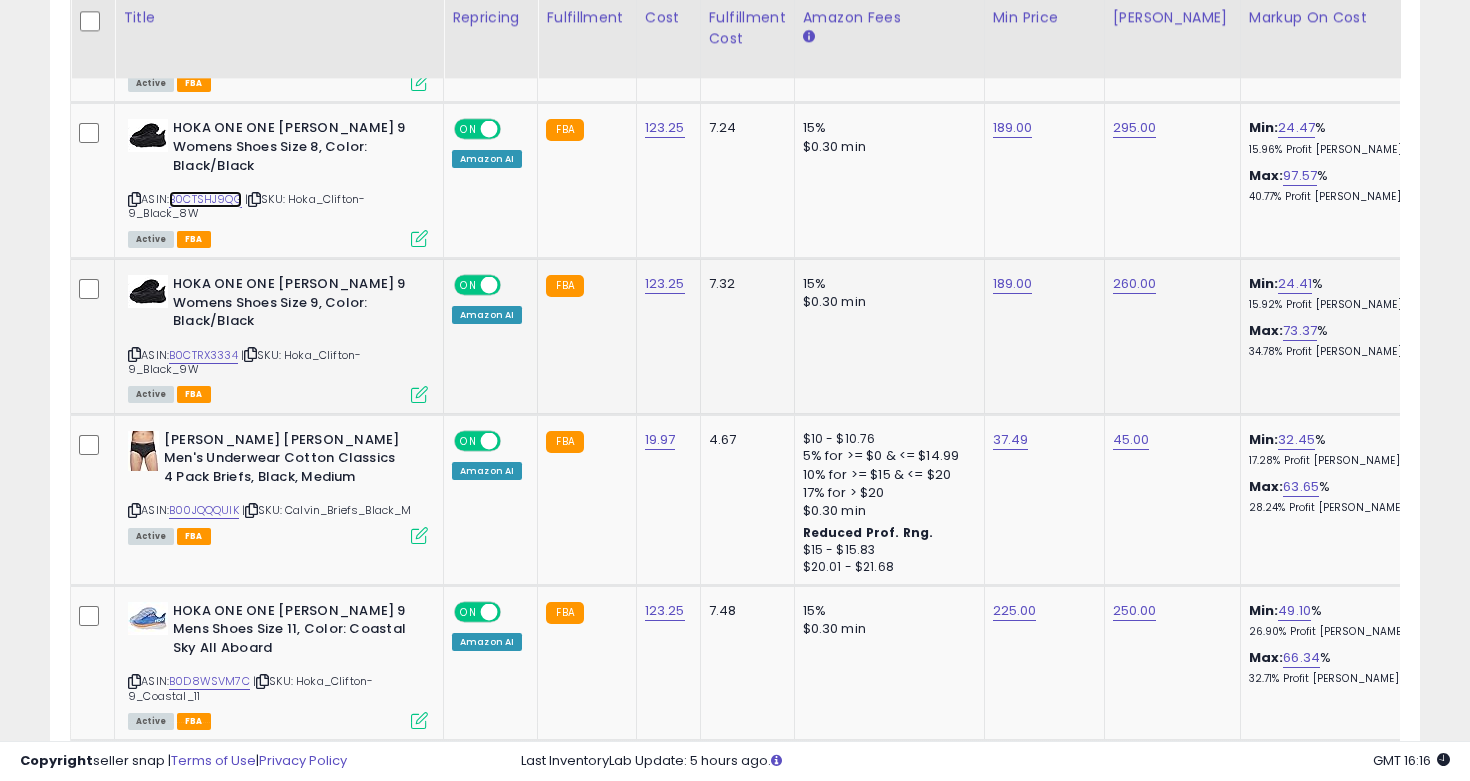 scroll, scrollTop: 0, scrollLeft: 280, axis: horizontal 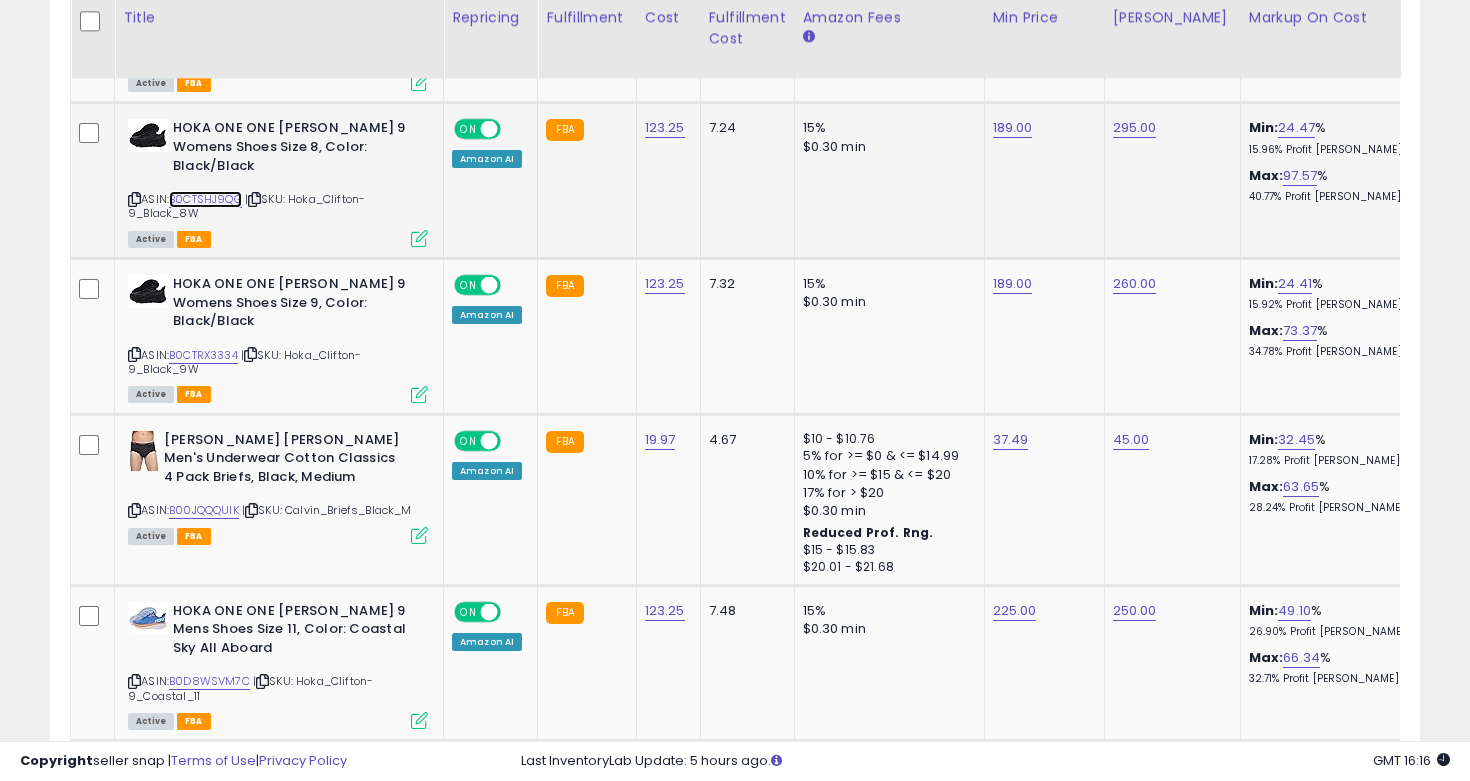 click on "B0CTSHJ9QG" at bounding box center (205, 199) 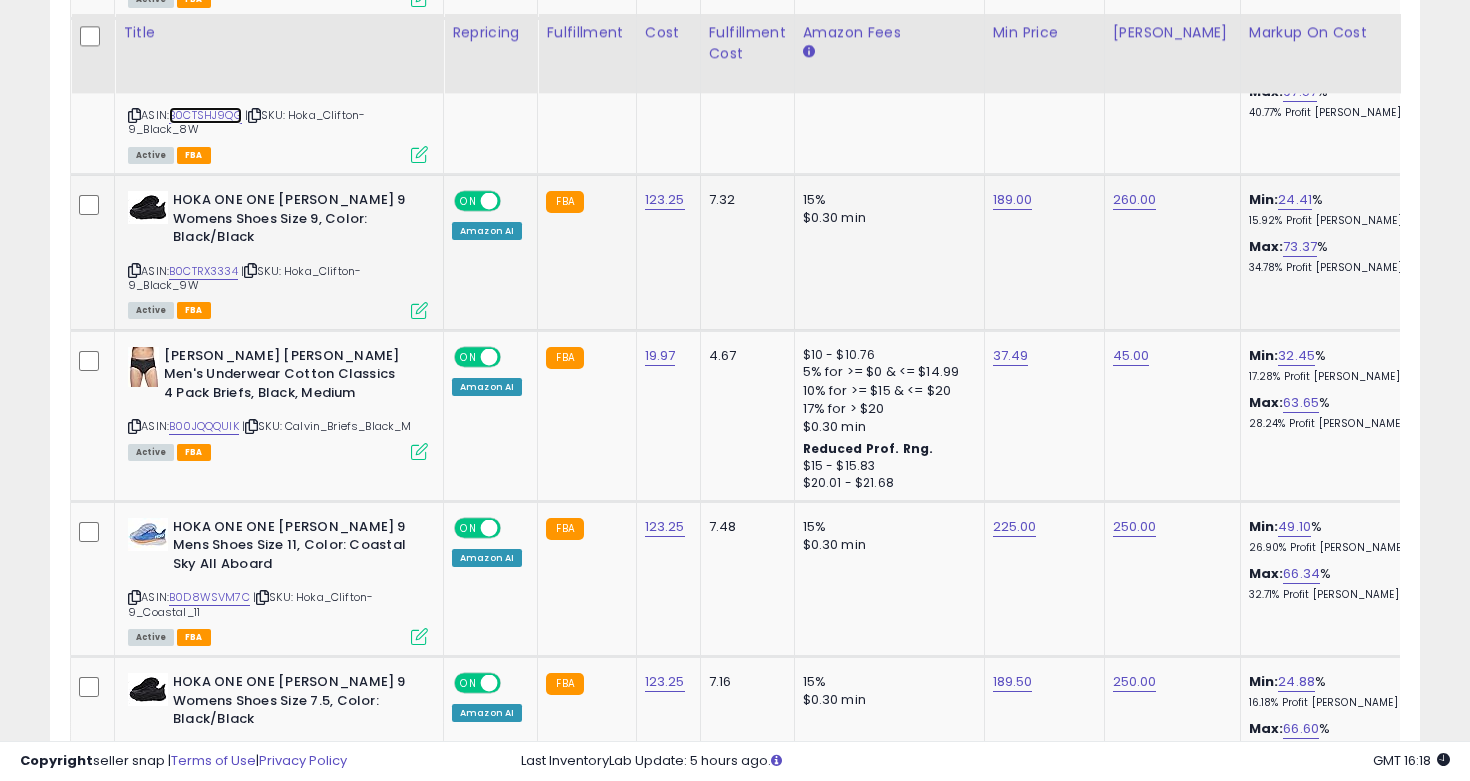 scroll, scrollTop: 3192, scrollLeft: 0, axis: vertical 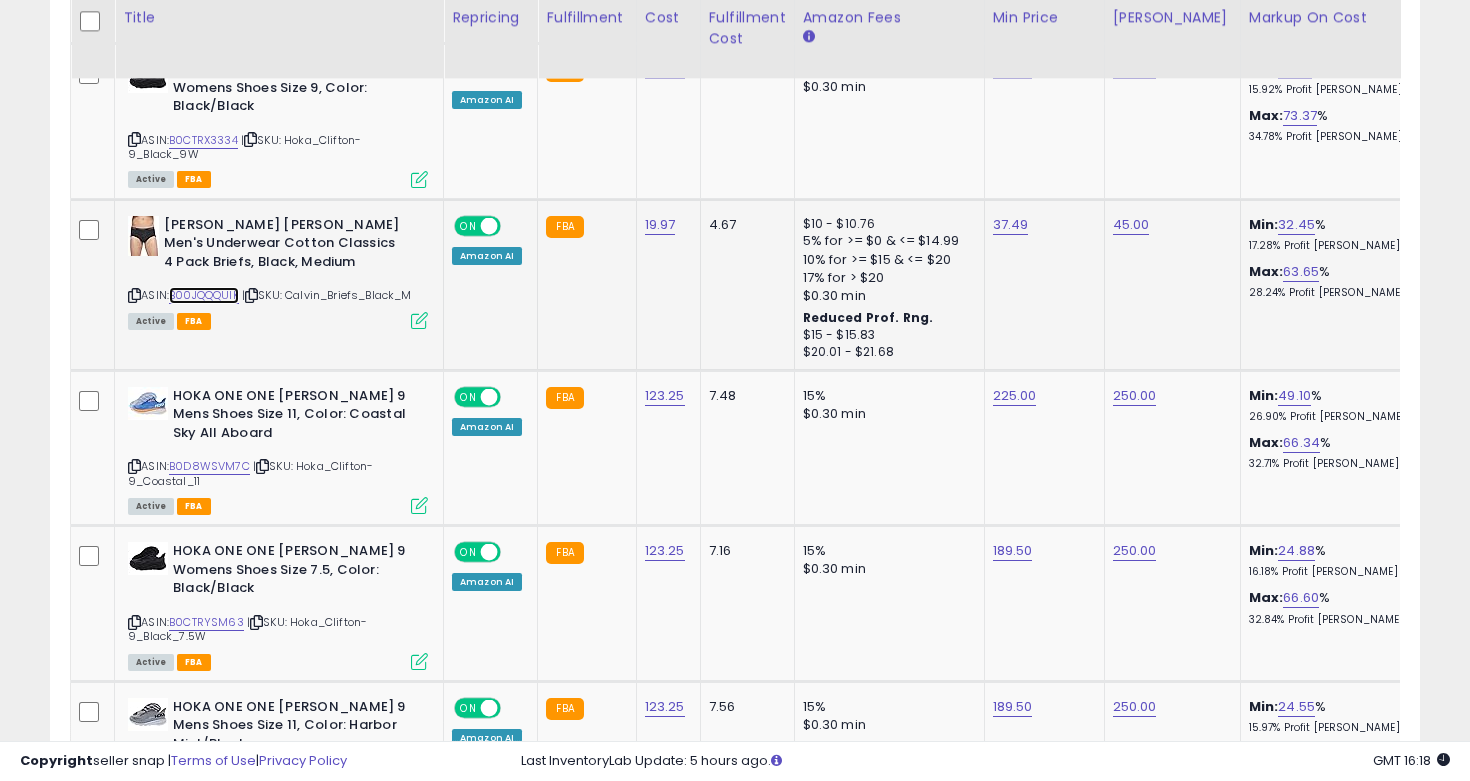 click on "B00JQQQUIK" at bounding box center [204, 295] 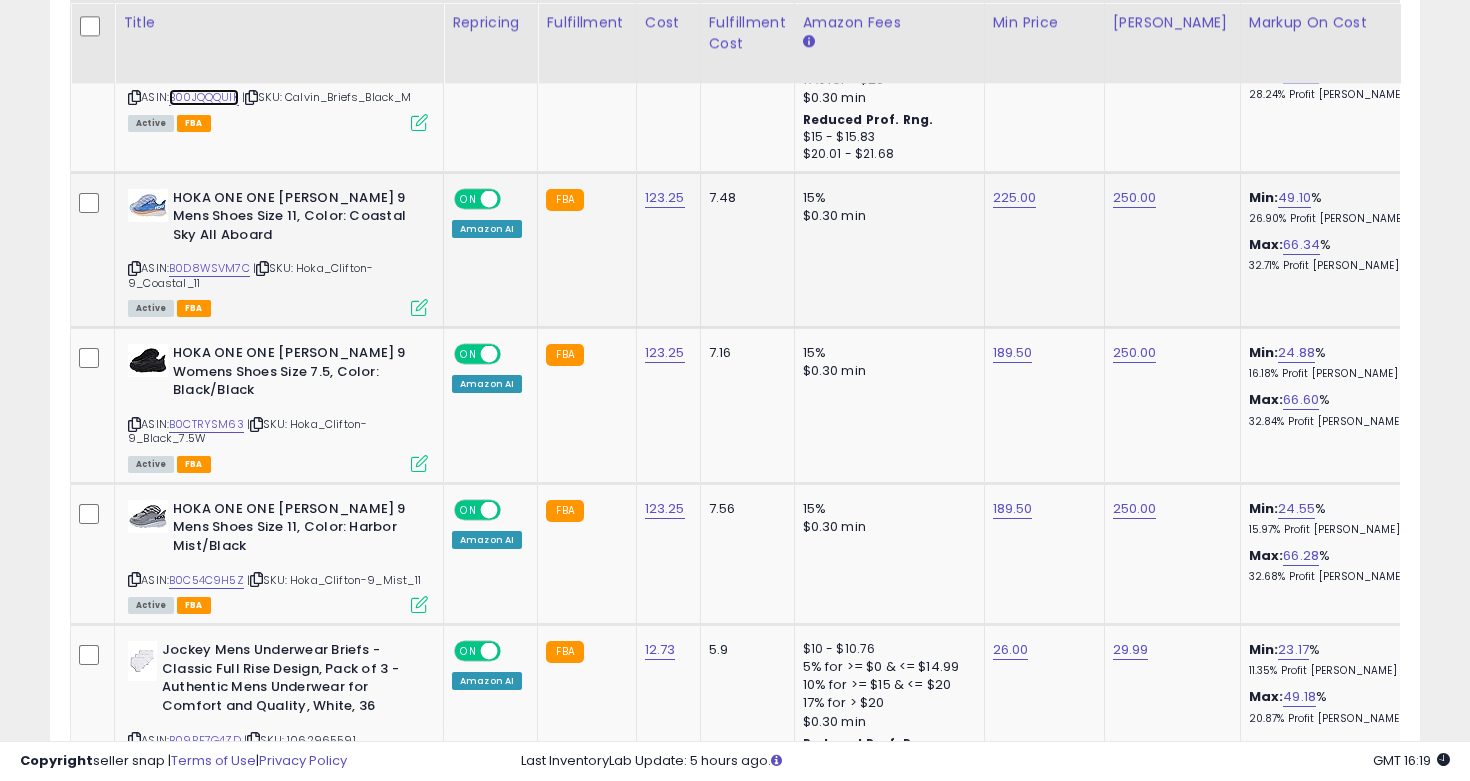 scroll, scrollTop: 3495, scrollLeft: 0, axis: vertical 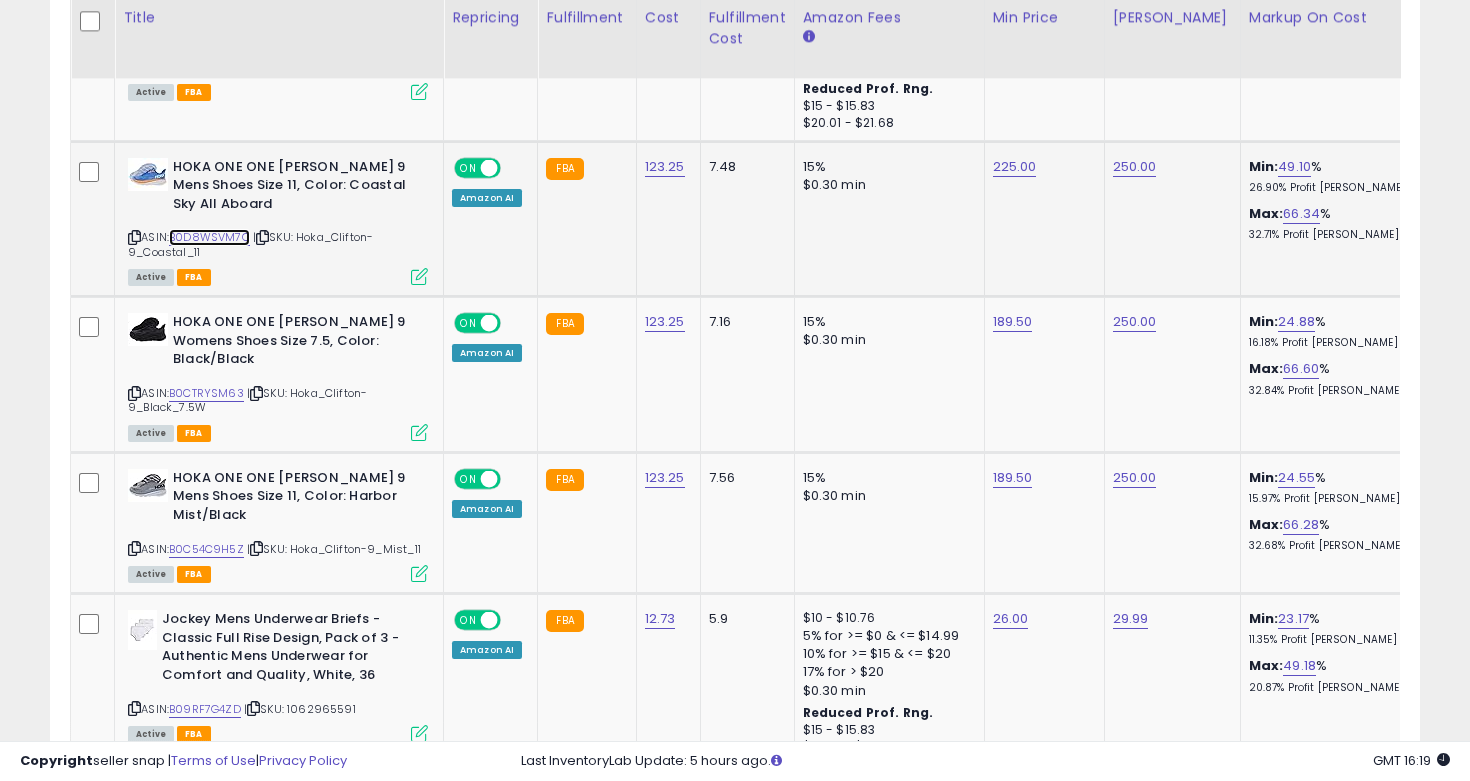 click on "B0D8WSVM7C" at bounding box center (209, 237) 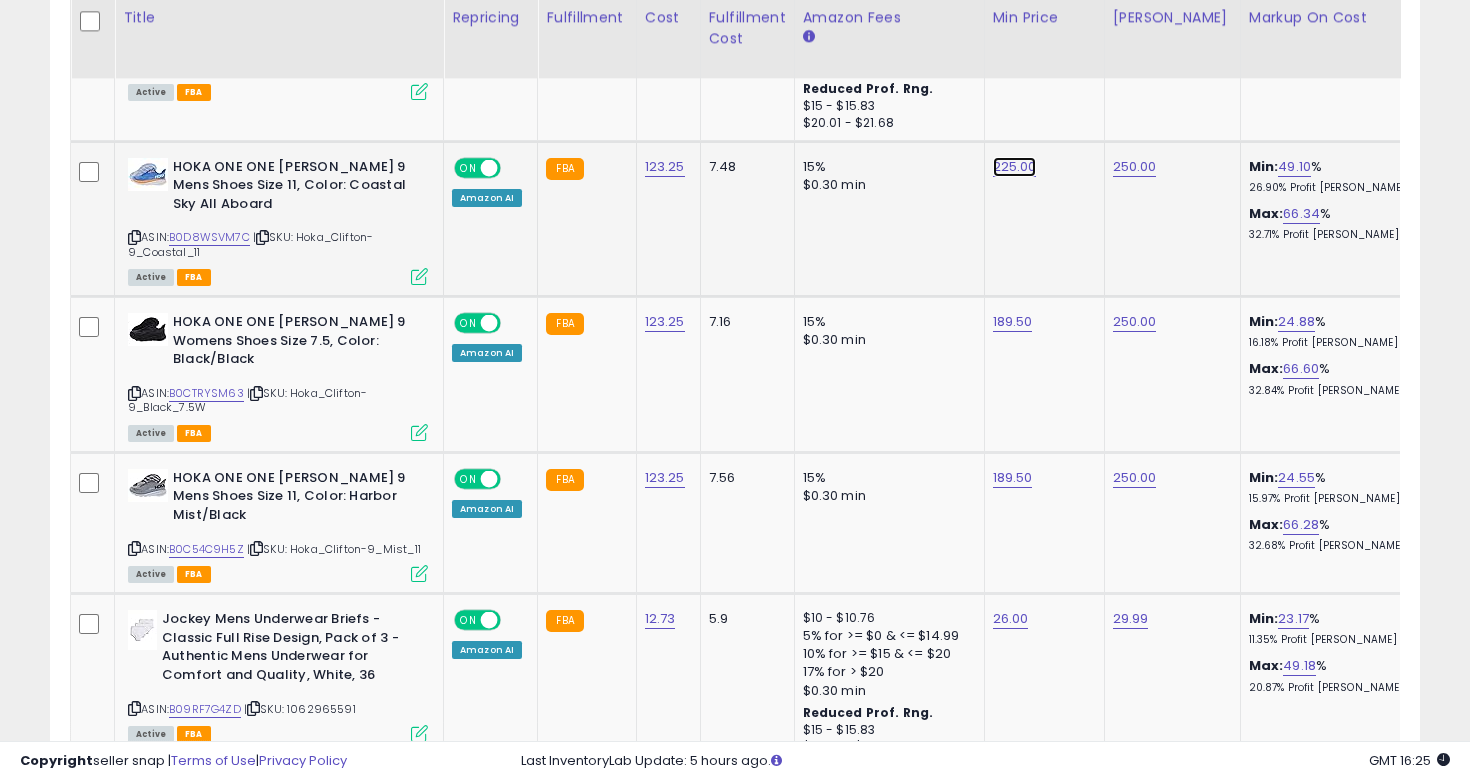 click on "225.00" at bounding box center (1010, -2447) 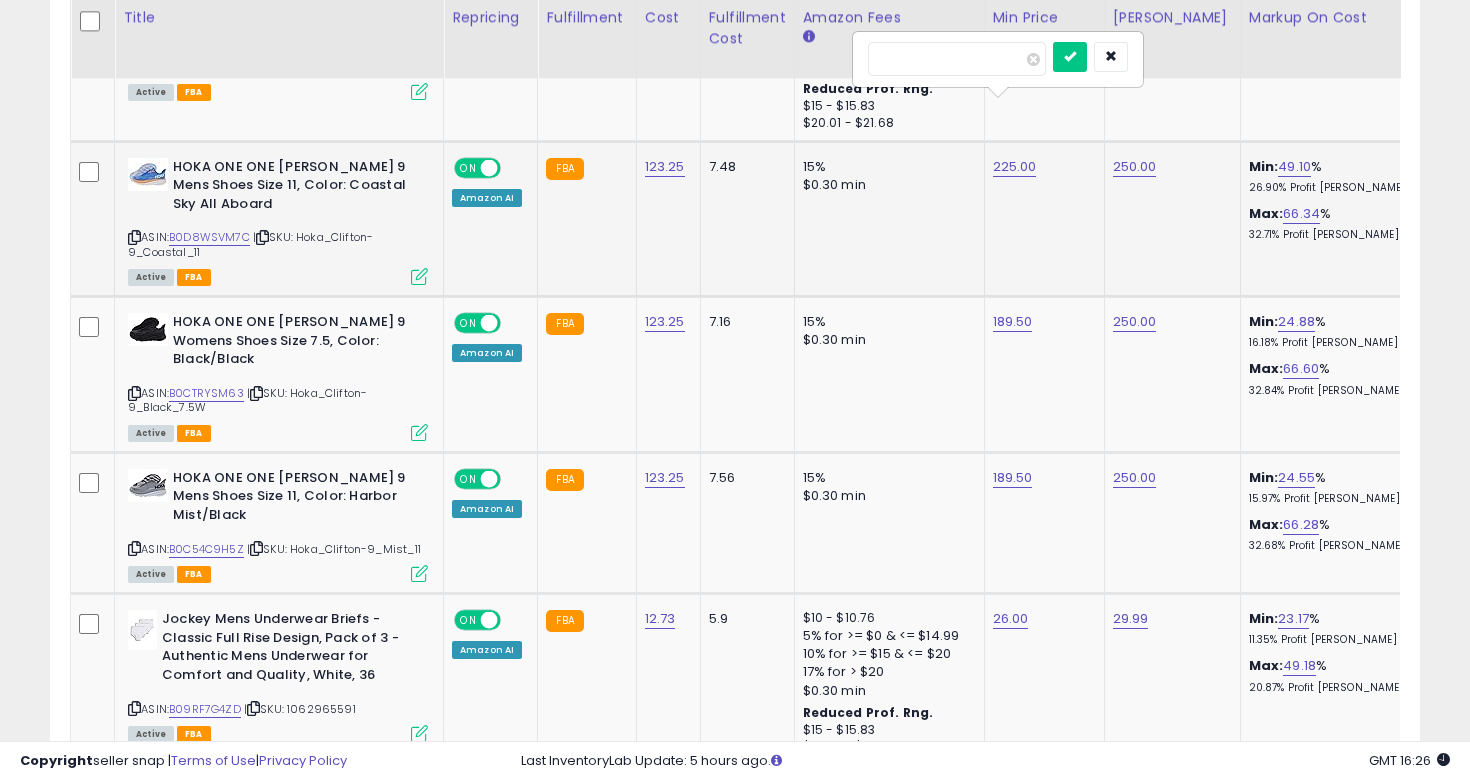 drag, startPoint x: 969, startPoint y: 67, endPoint x: 897, endPoint y: 53, distance: 73.34848 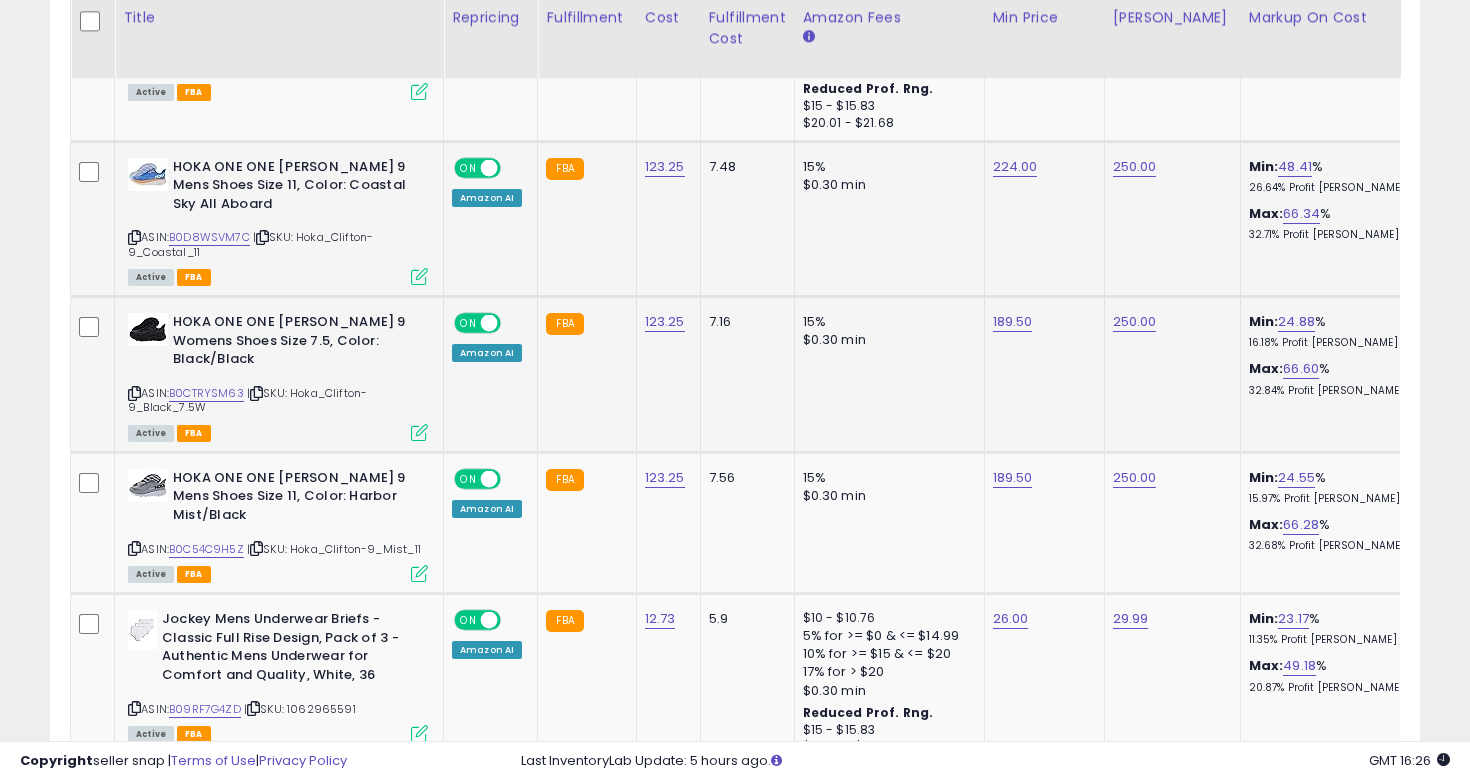 scroll, scrollTop: 0, scrollLeft: 179, axis: horizontal 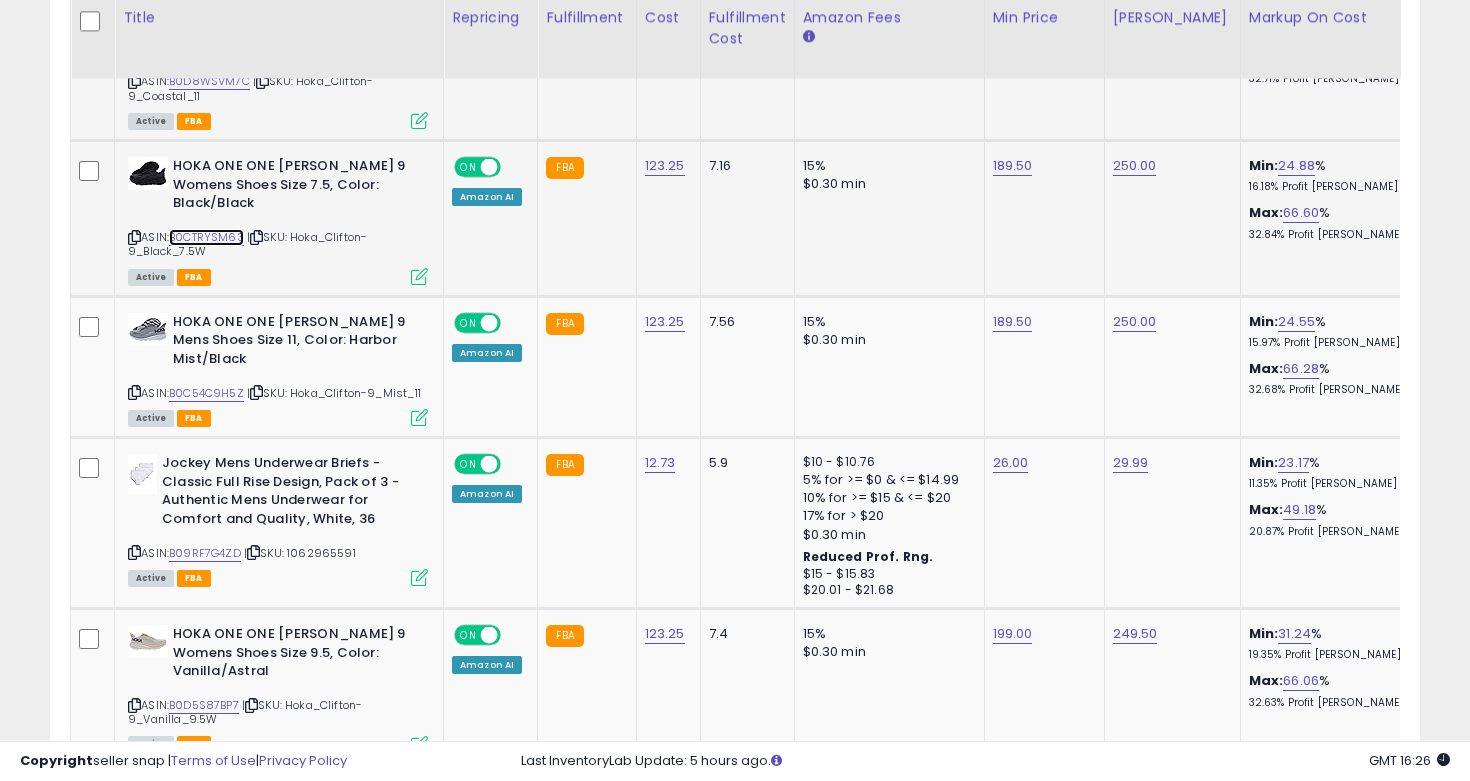 click on "B0CTRYSM63" at bounding box center (206, 237) 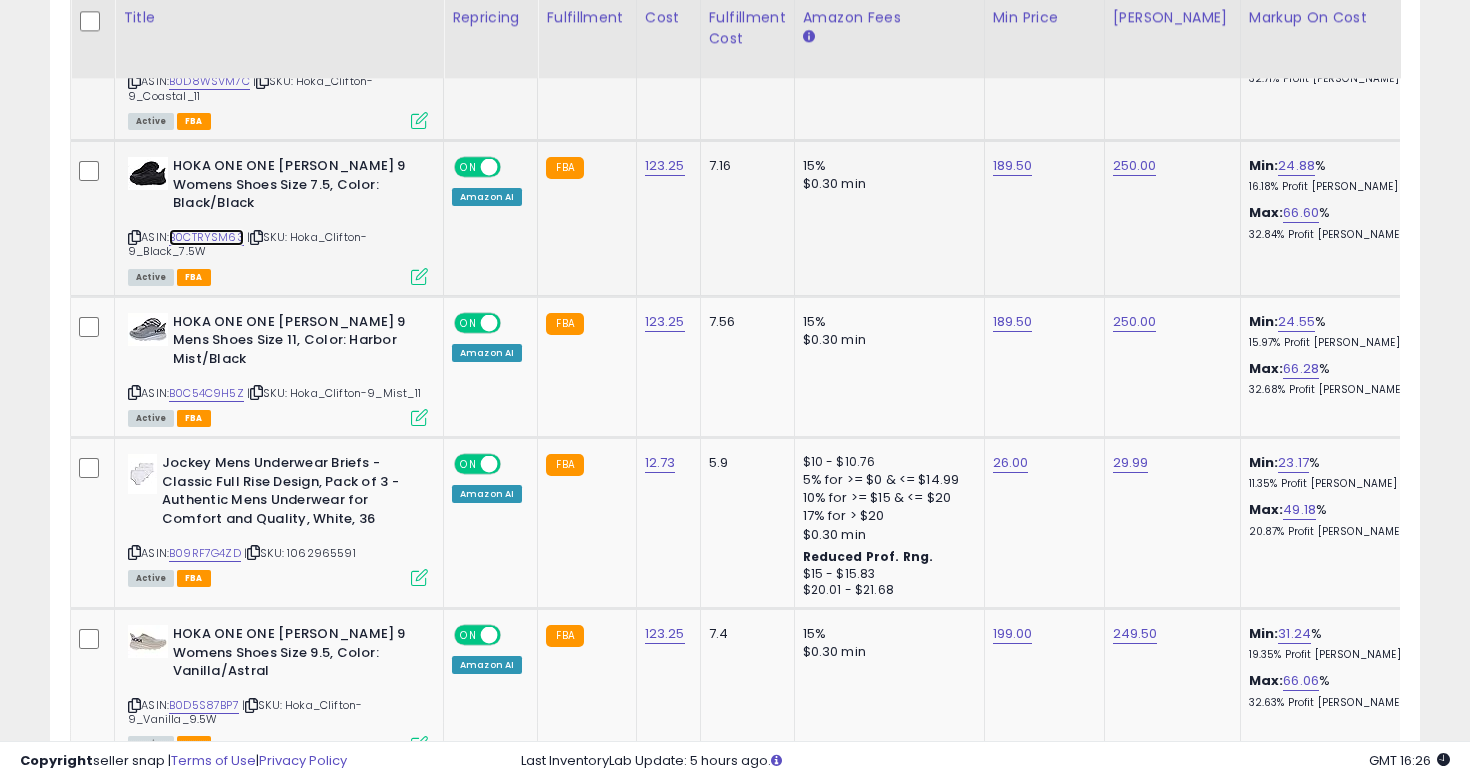 scroll, scrollTop: 0, scrollLeft: 416, axis: horizontal 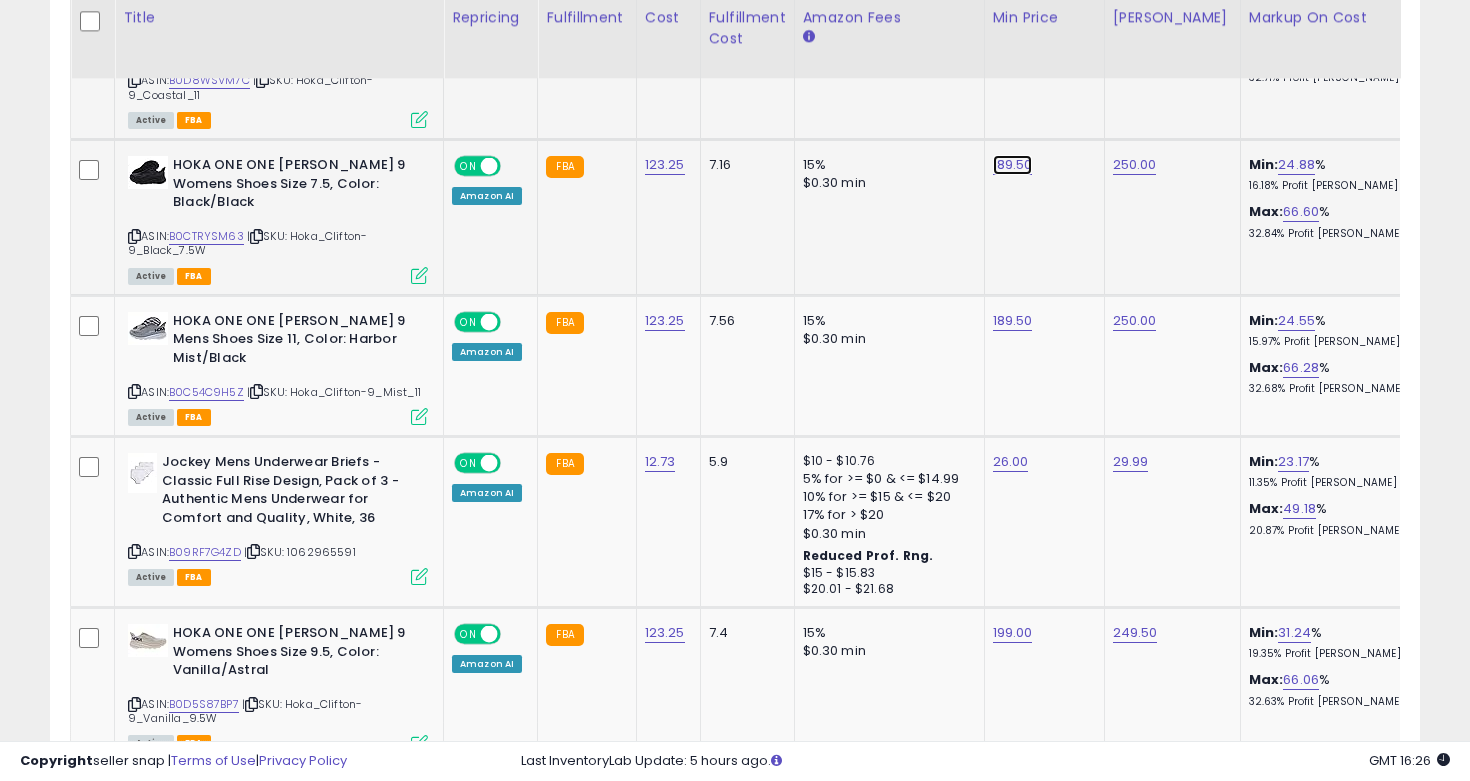 click on "189.50" at bounding box center [1010, -2604] 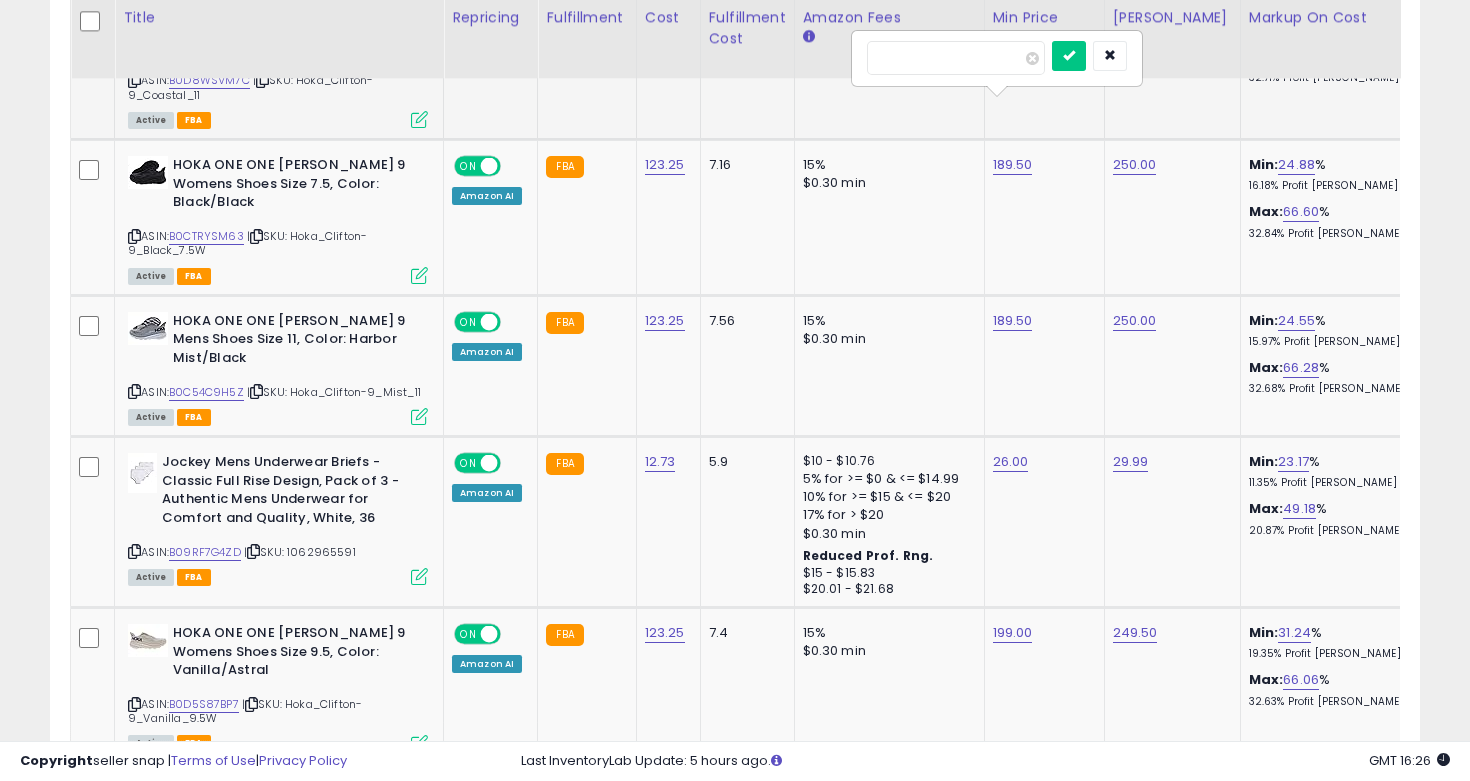 drag, startPoint x: 955, startPoint y: 66, endPoint x: 820, endPoint y: 62, distance: 135.05925 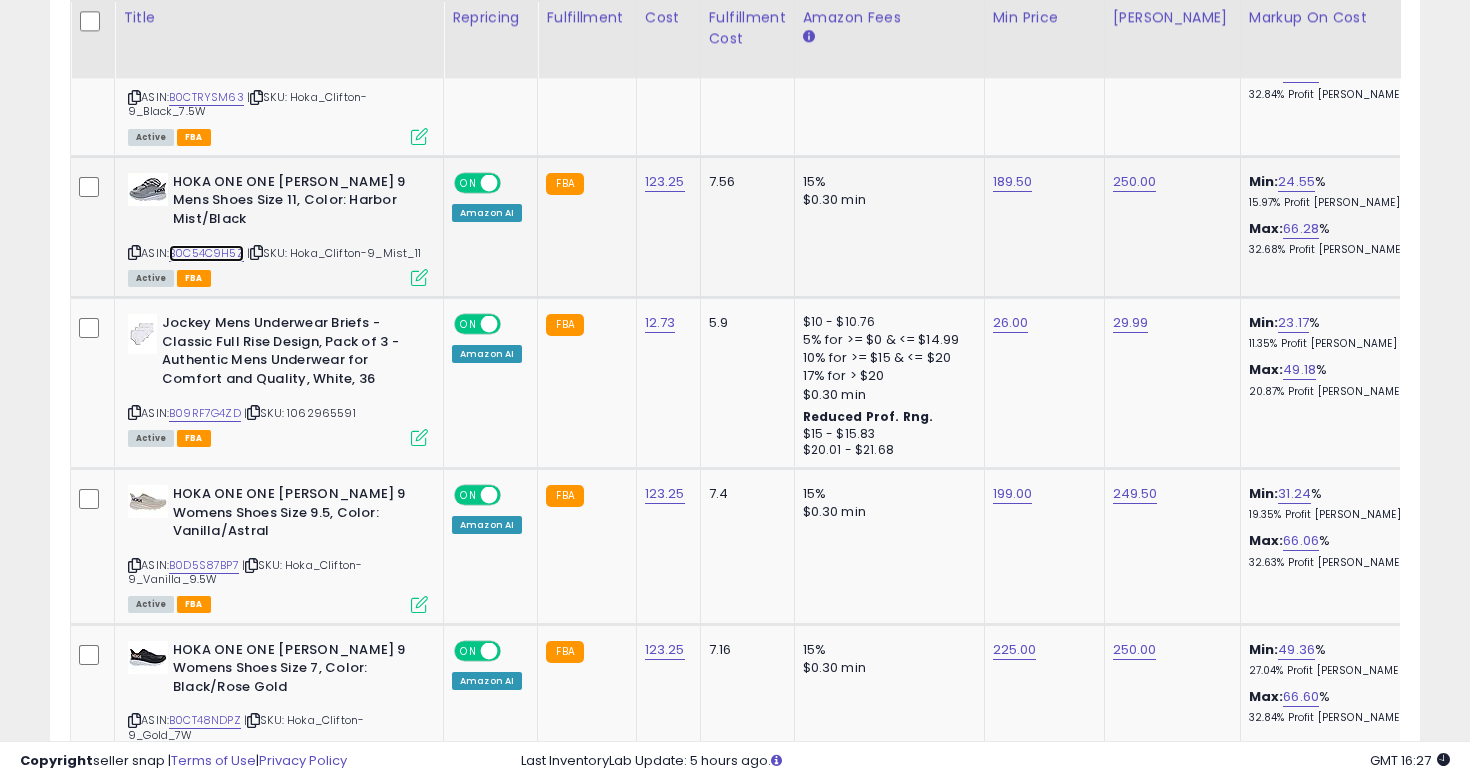 click on "B0C54C9H5Z" at bounding box center (206, 253) 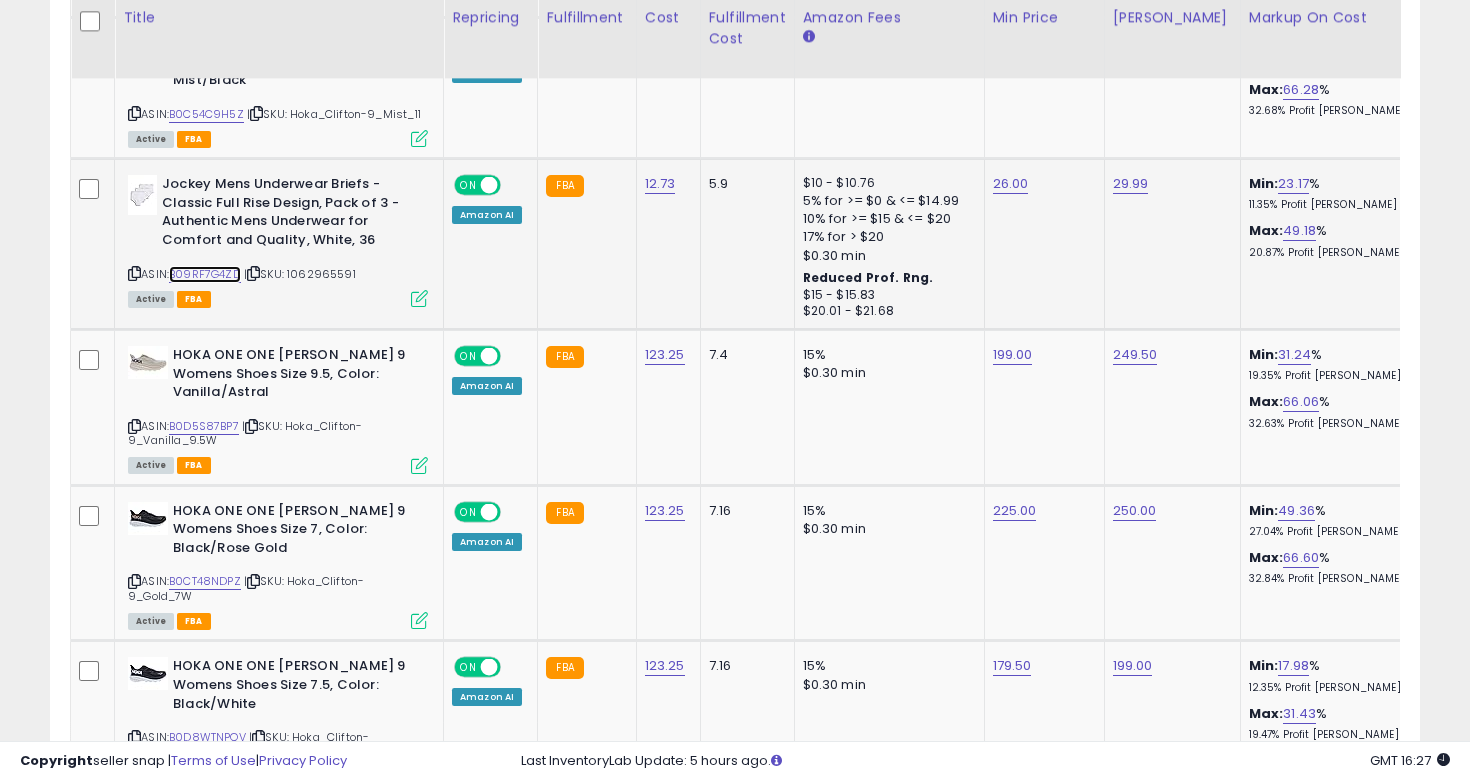 click on "B09RF7G4ZD" at bounding box center (205, 274) 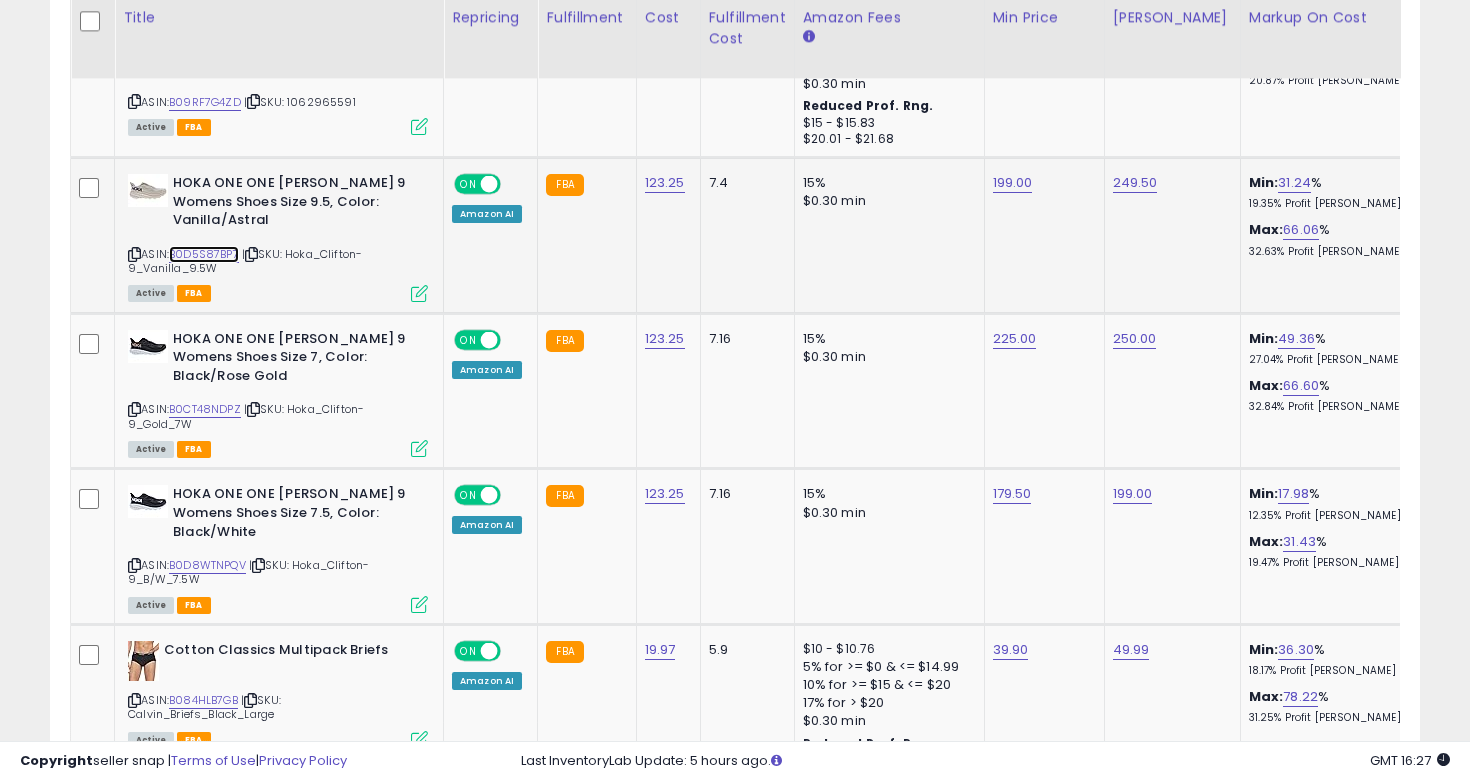 click on "B0D5S87BP7" at bounding box center [204, 254] 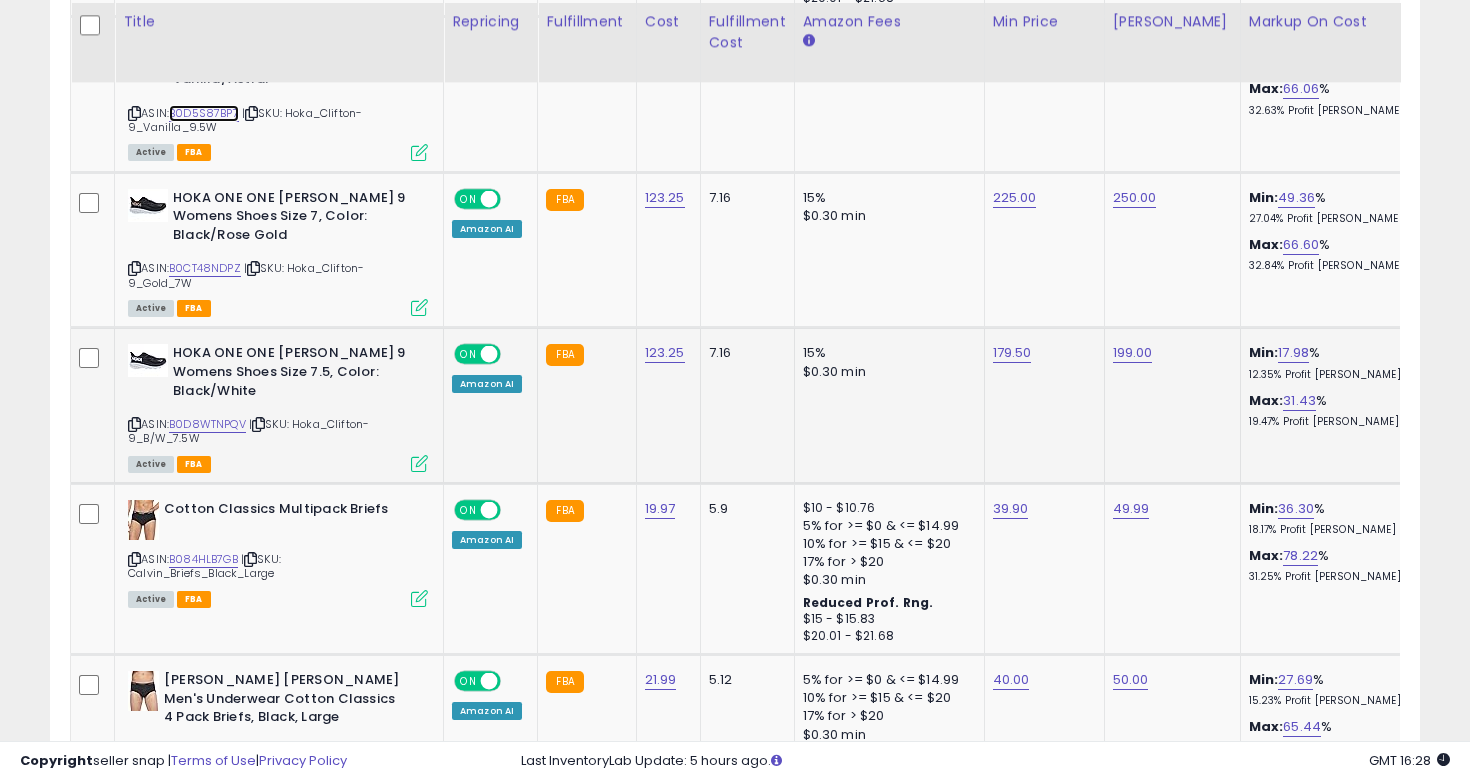 scroll, scrollTop: 4273, scrollLeft: 0, axis: vertical 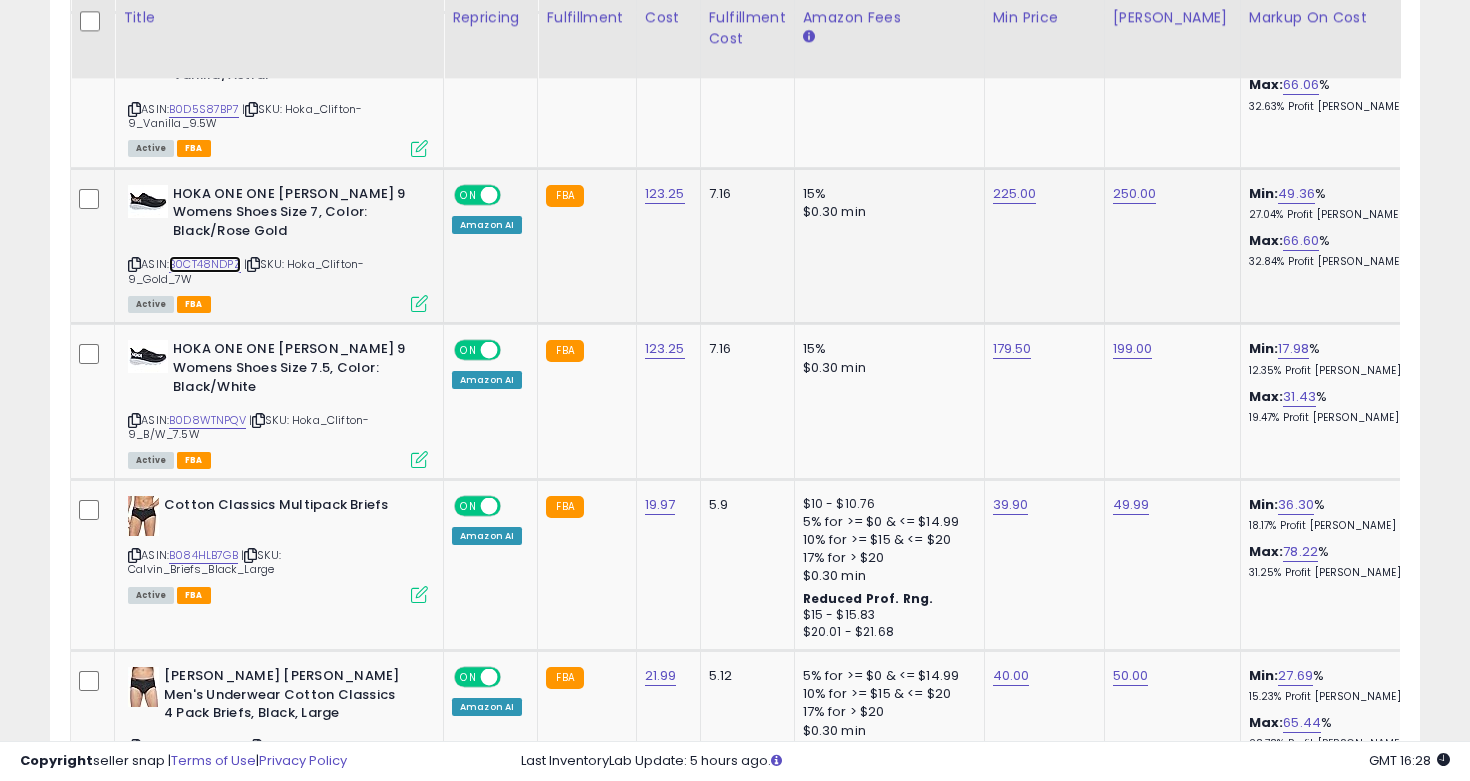 click on "B0CT48NDPZ" at bounding box center (205, 264) 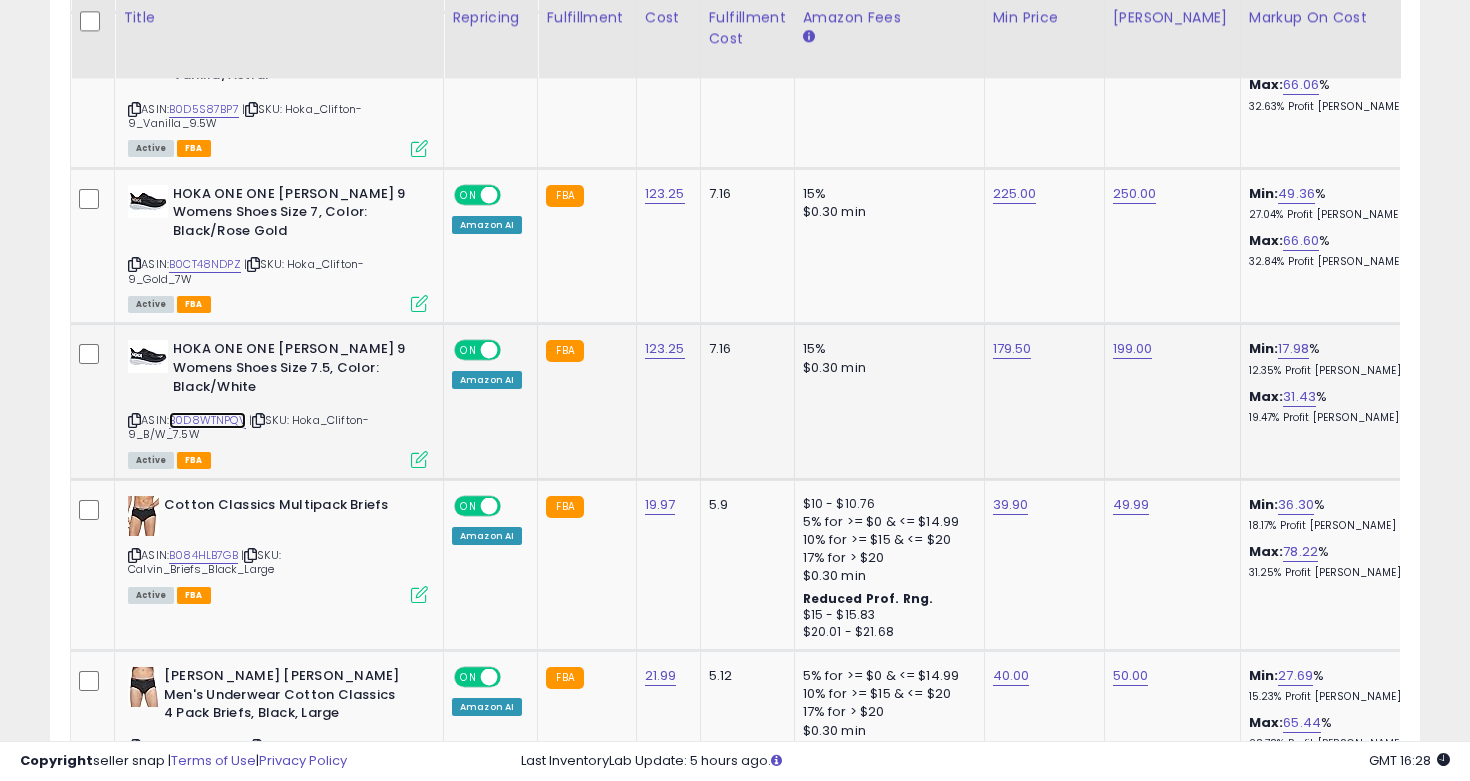 click on "B0D8WTNPQV" at bounding box center (207, 420) 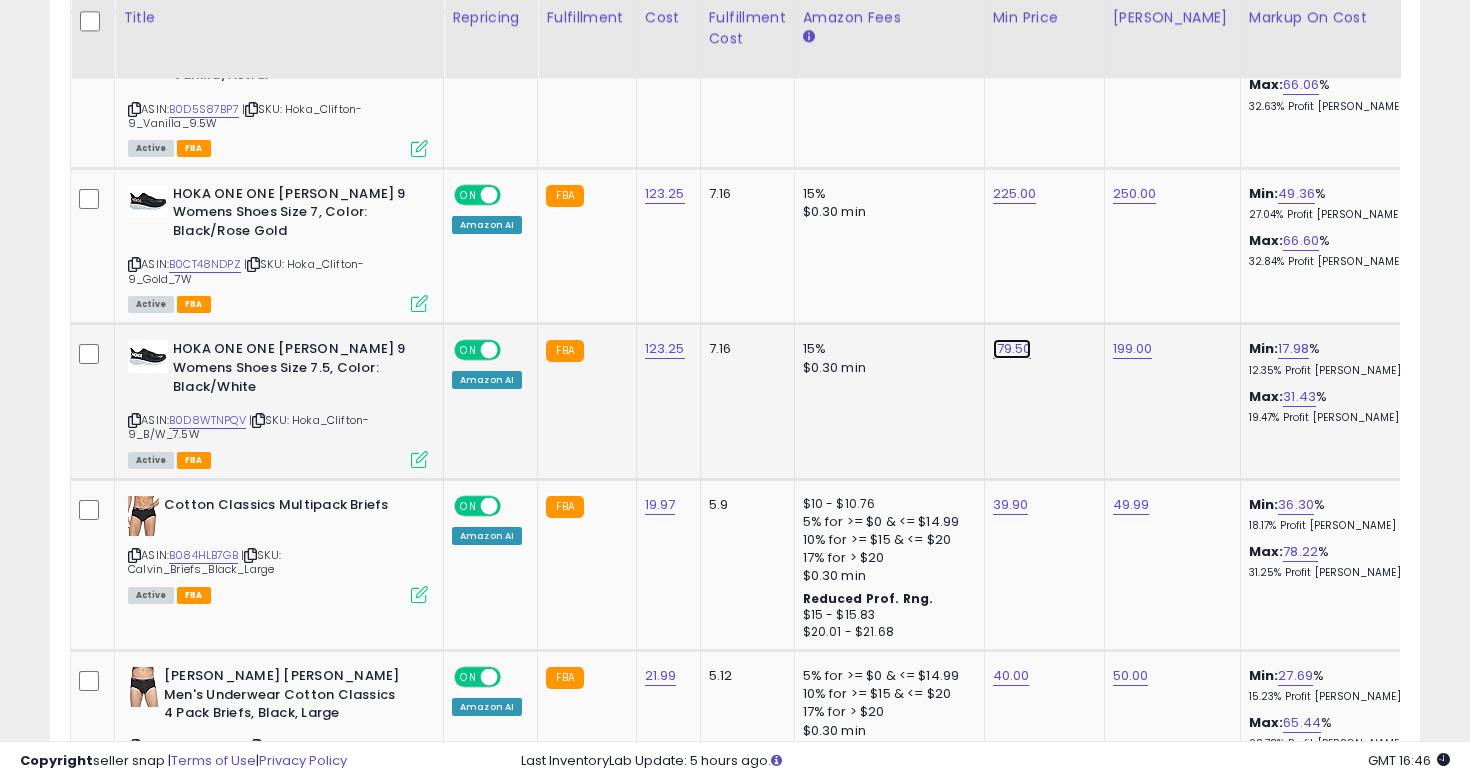 click on "179.50" at bounding box center [1010, -3199] 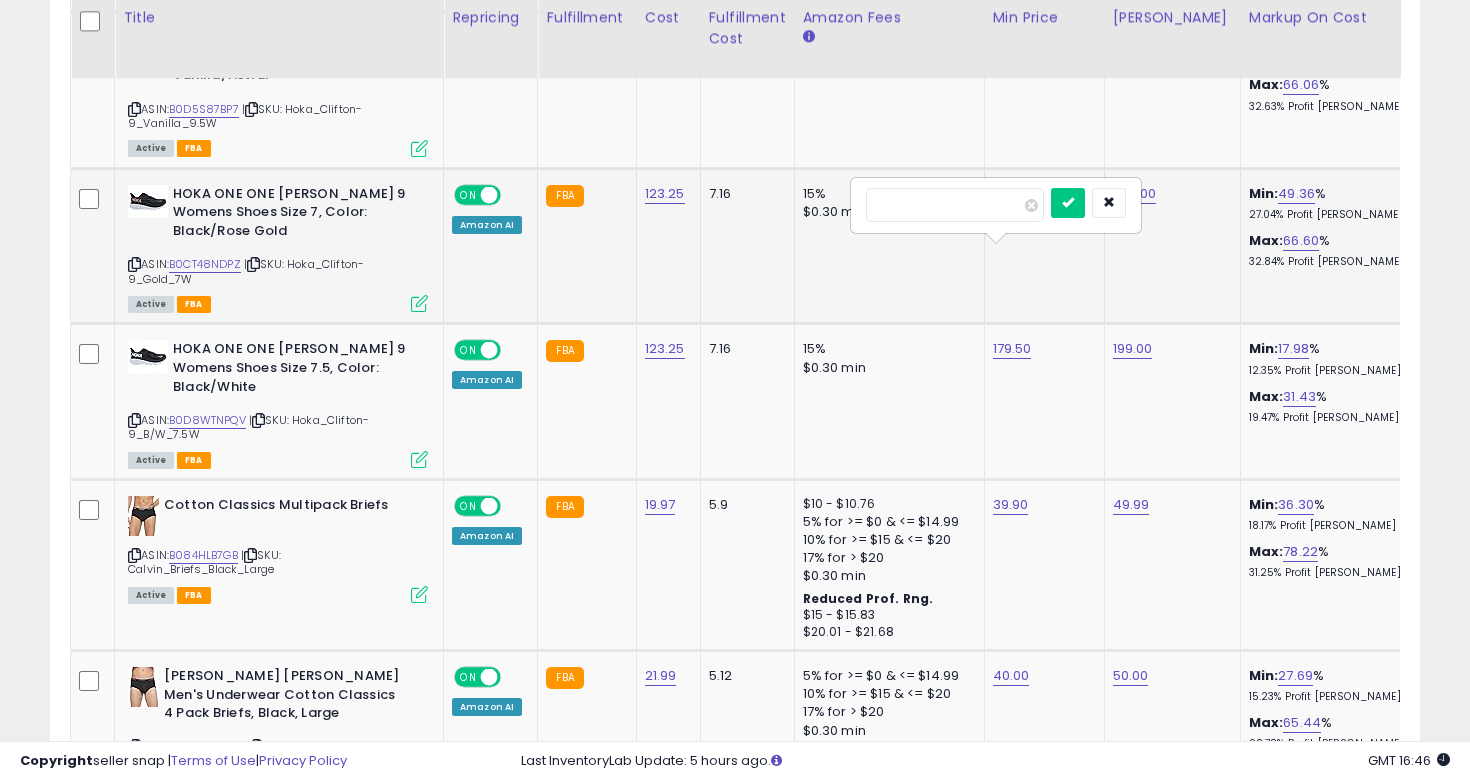 drag, startPoint x: 949, startPoint y: 212, endPoint x: 791, endPoint y: 207, distance: 158.0791 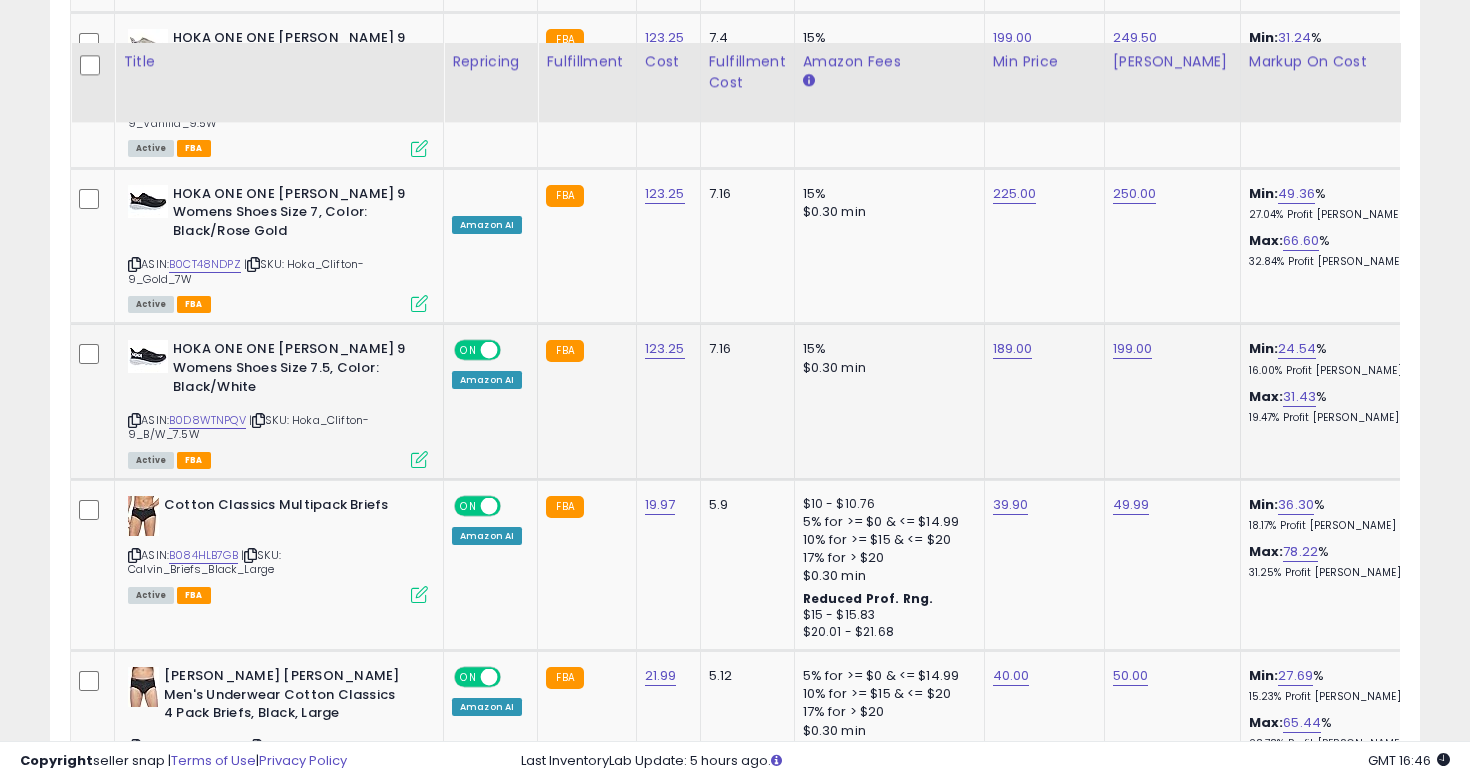 scroll, scrollTop: 4357, scrollLeft: 0, axis: vertical 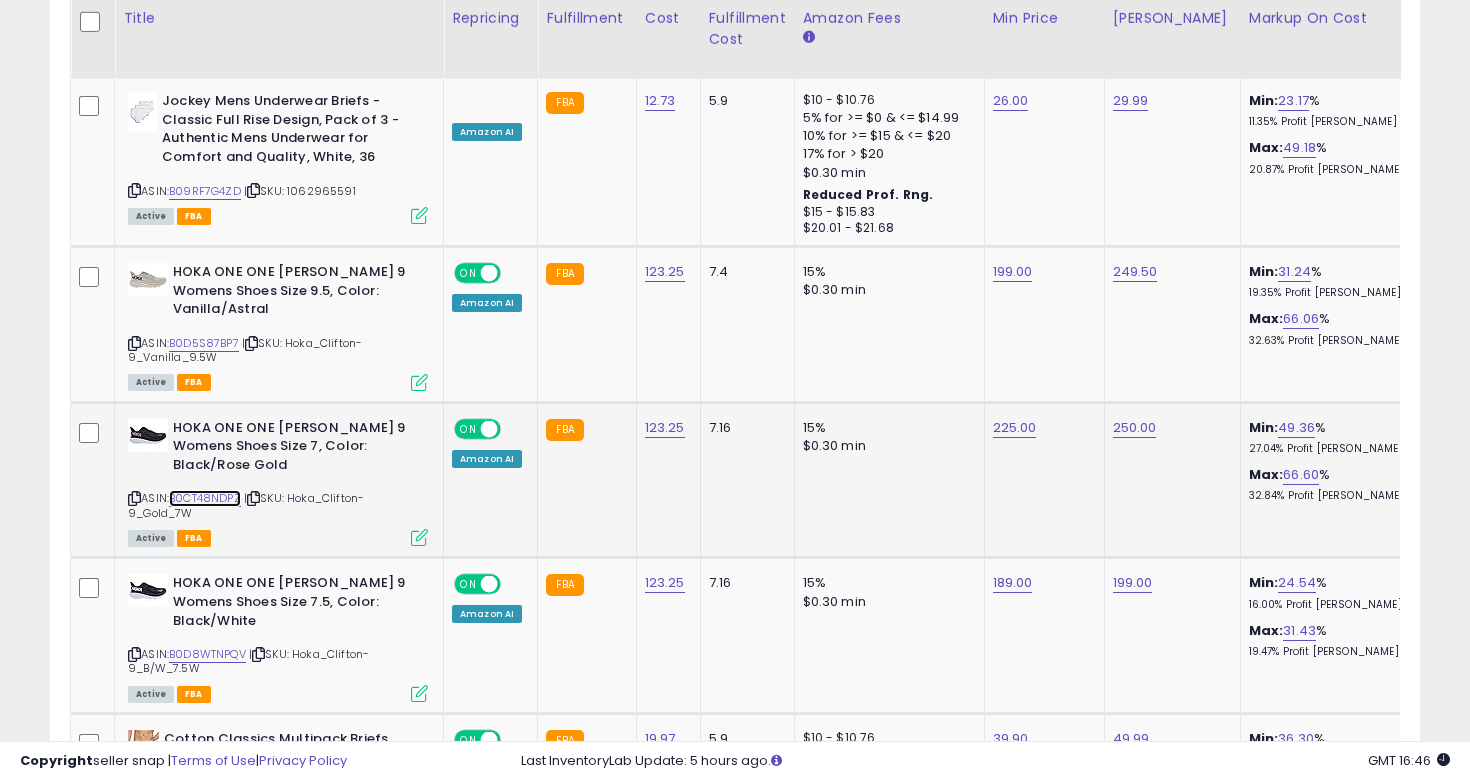 click on "B0CT48NDPZ" at bounding box center (205, 498) 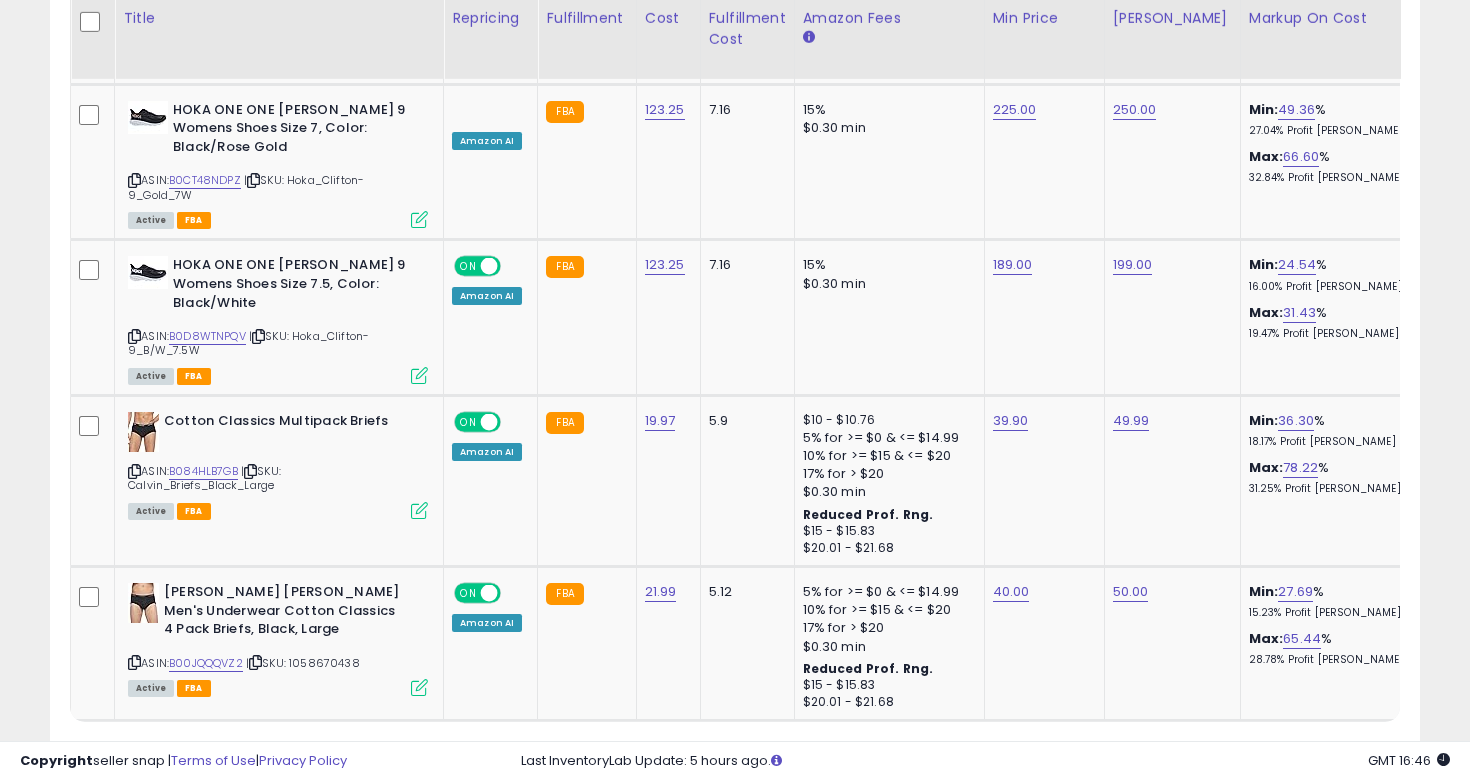 click on "2" 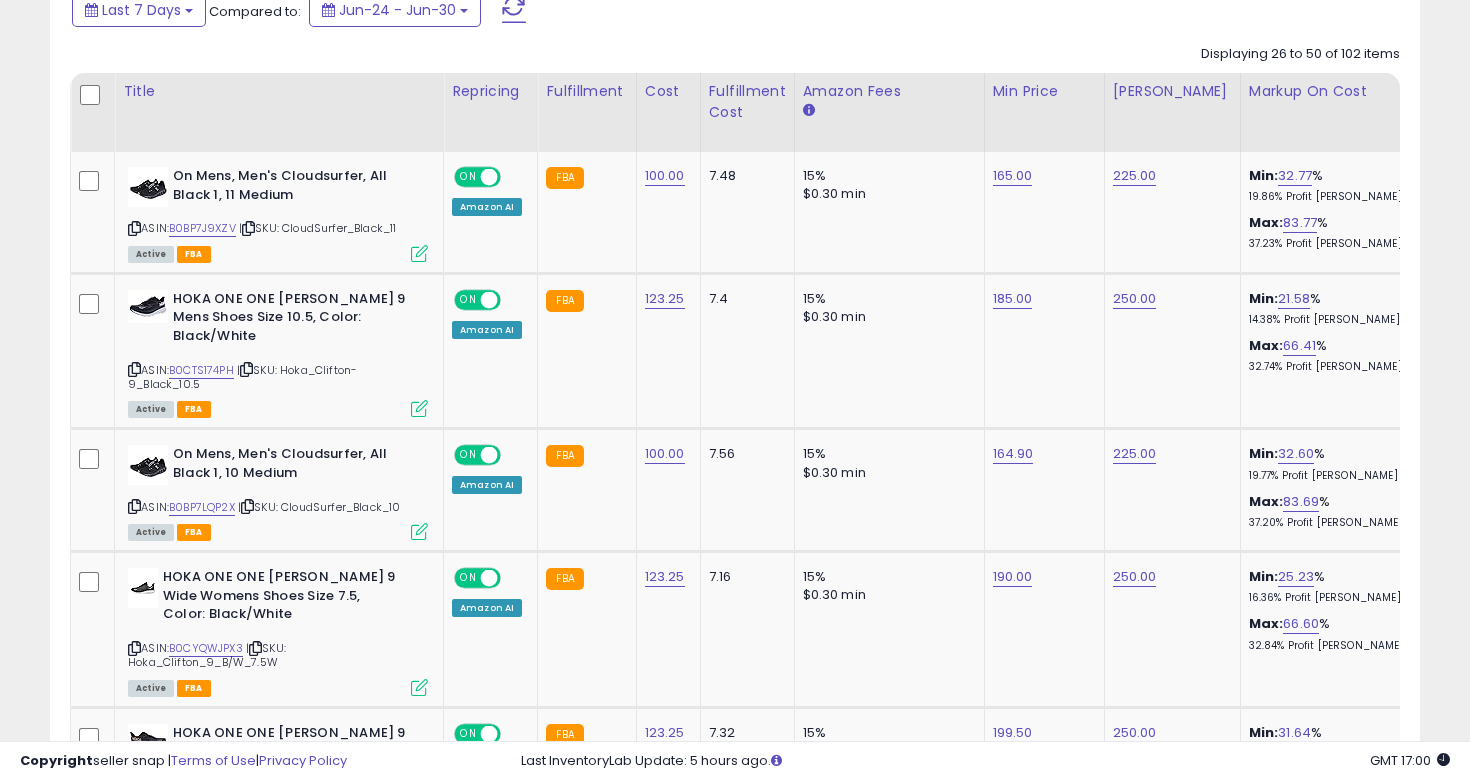 scroll, scrollTop: 902, scrollLeft: 0, axis: vertical 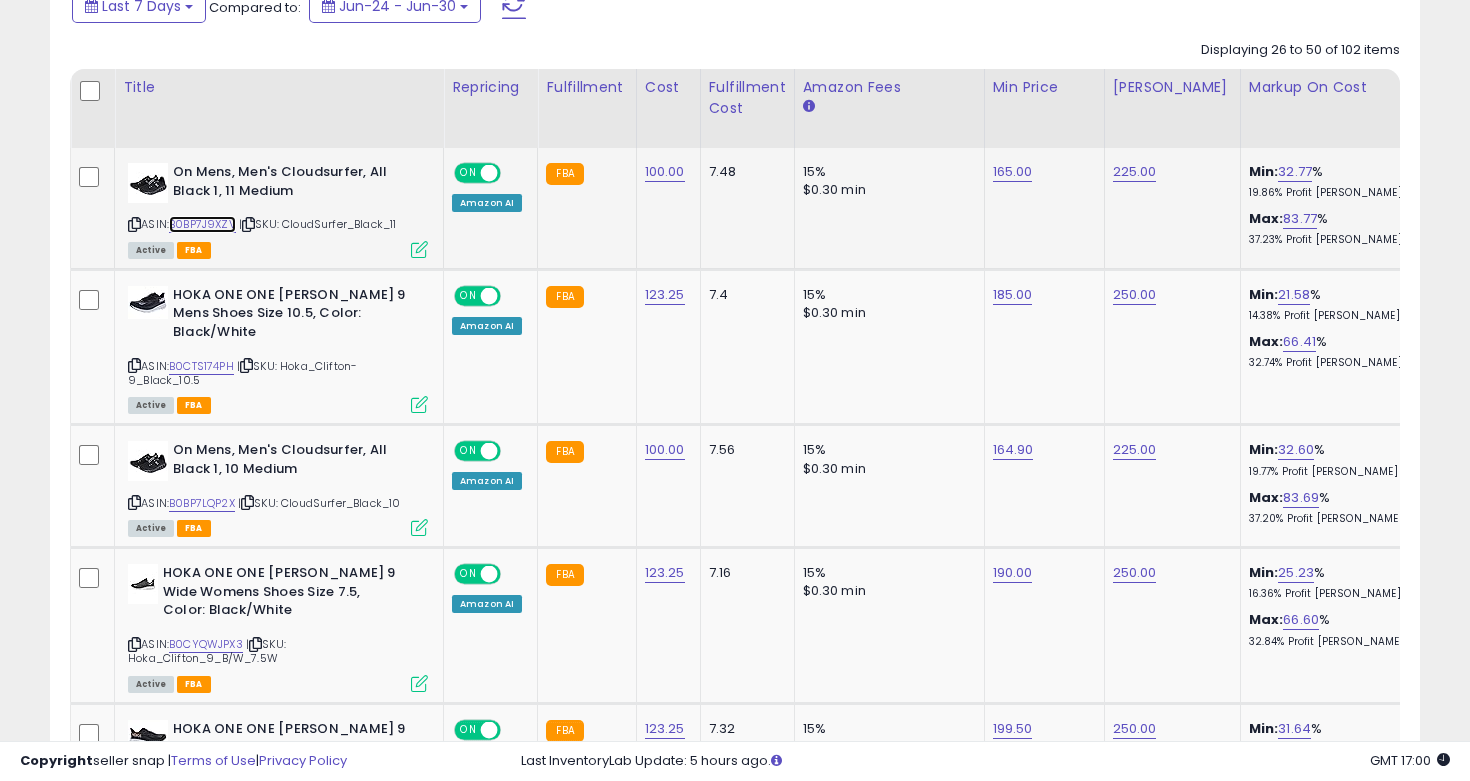 click on "B0BP7J9XZV" at bounding box center (202, 224) 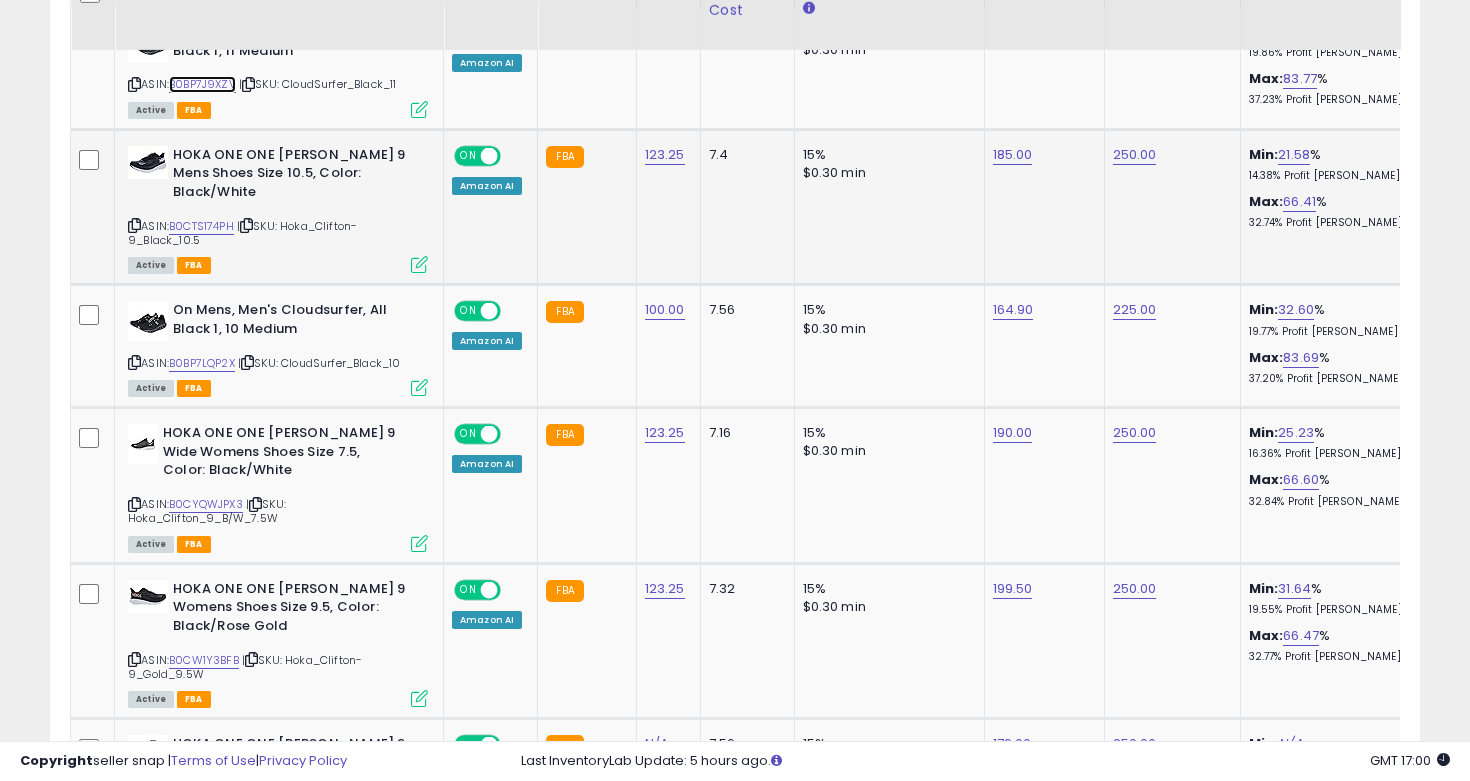 scroll, scrollTop: 1065, scrollLeft: 0, axis: vertical 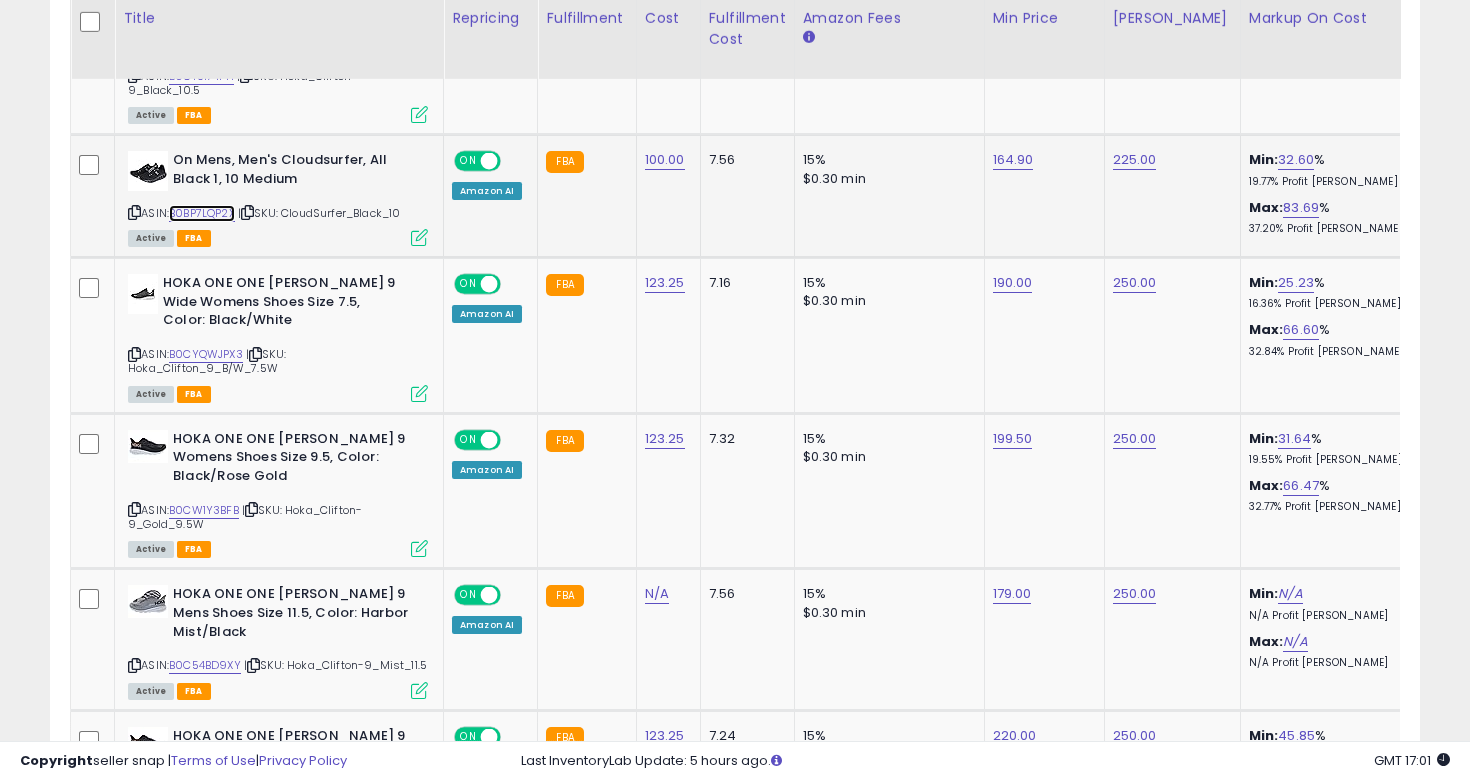 click on "B0BP7LQP2X" at bounding box center (202, 213) 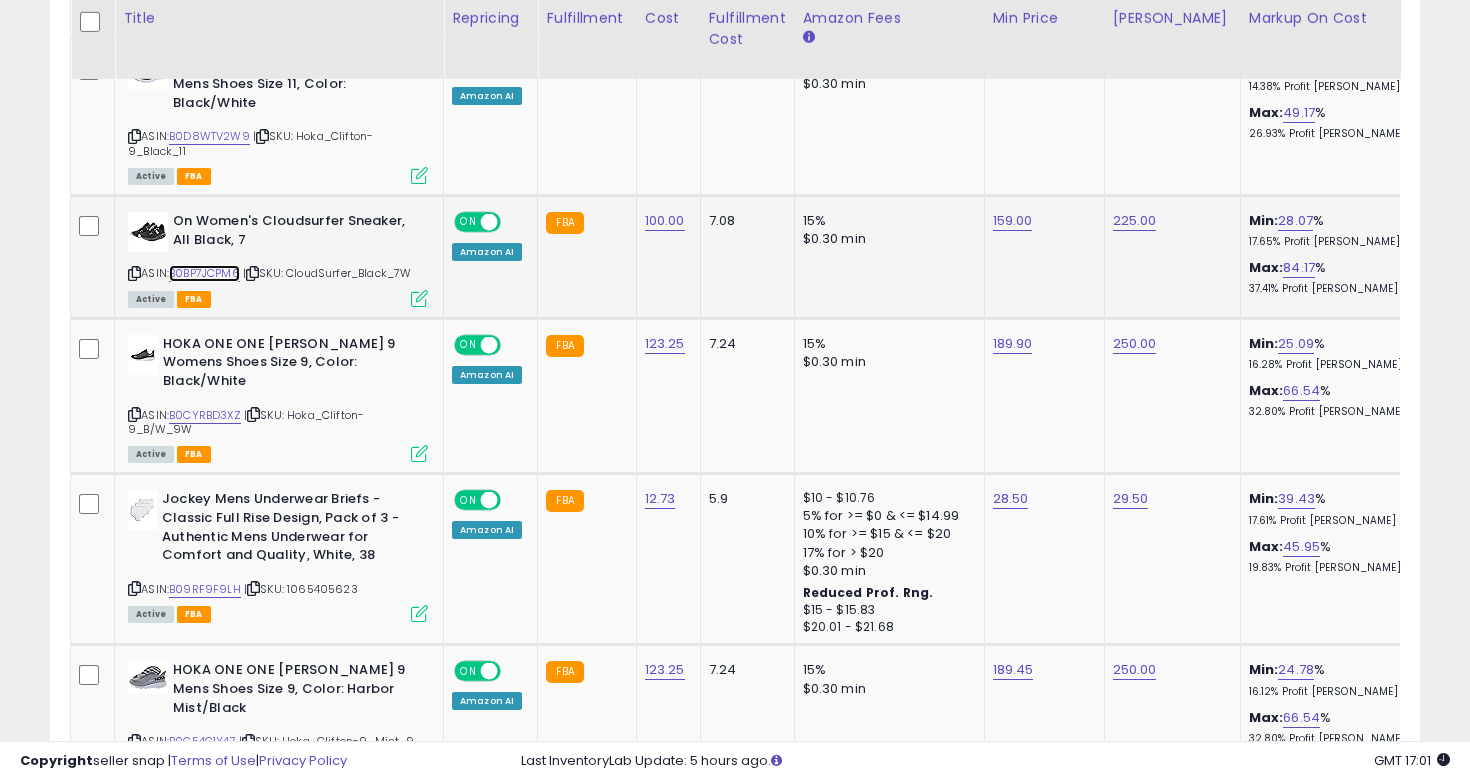 click on "B0BP7JCPM6" at bounding box center (204, 273) 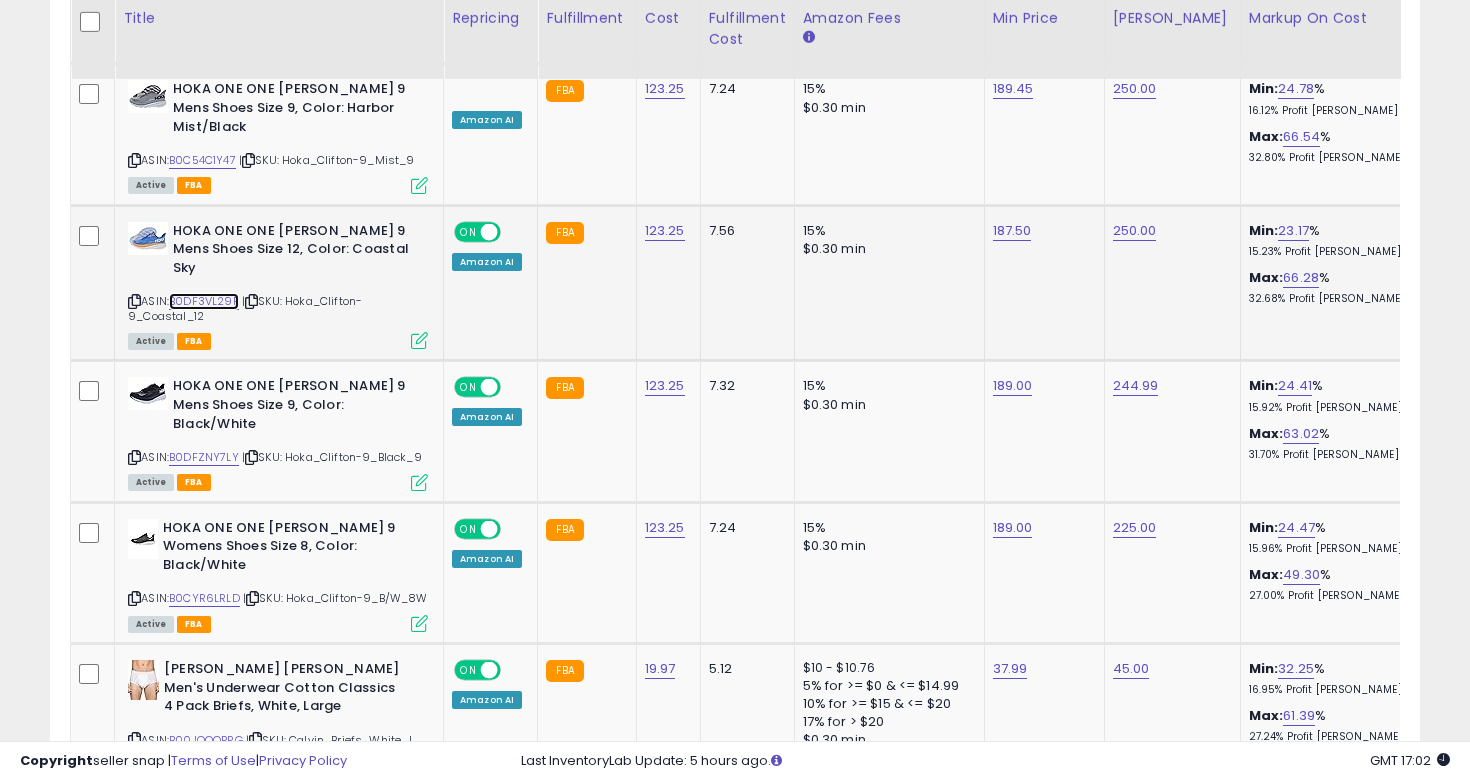 click on "B0DF3VL29P" at bounding box center (204, 301) 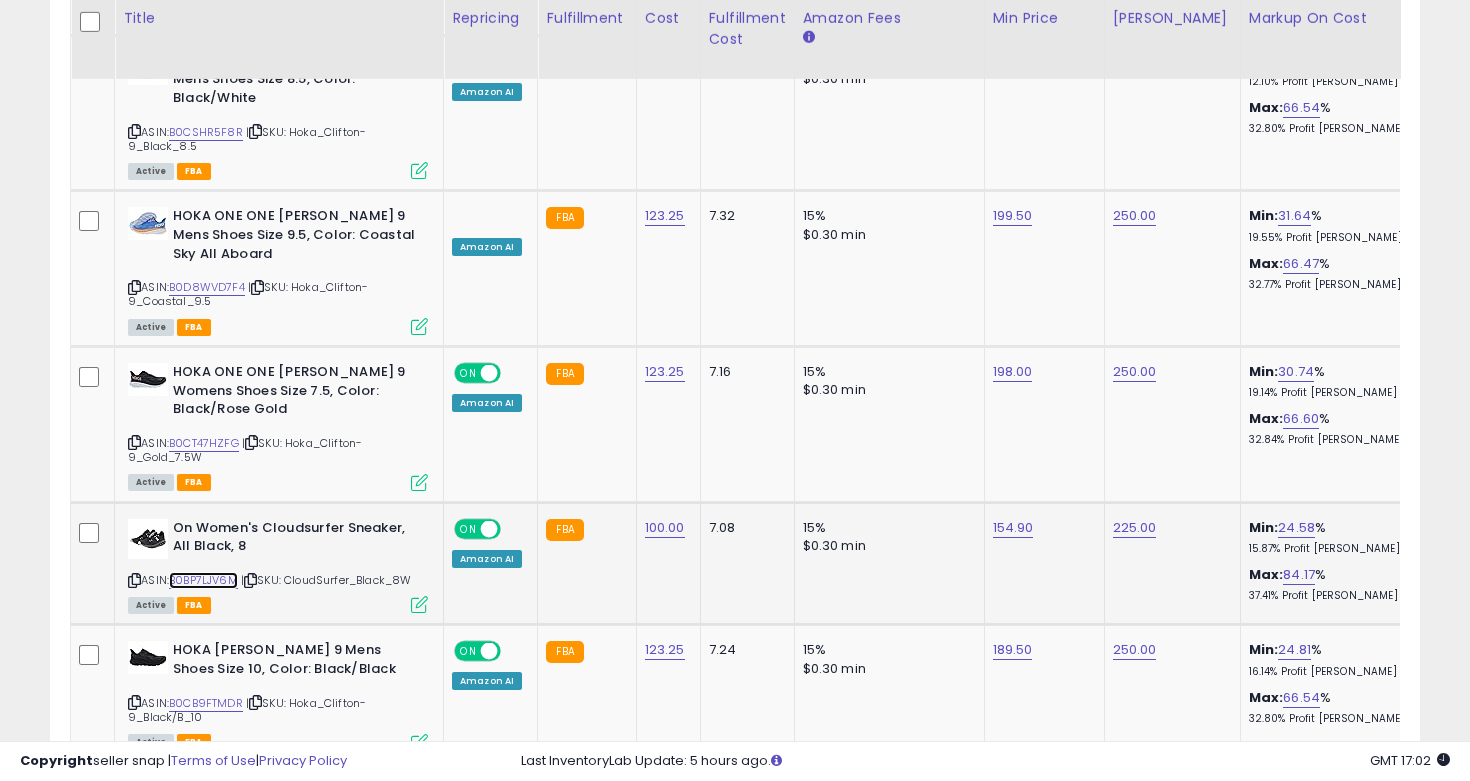 click on "B0BP7LJV6M" at bounding box center (203, 580) 